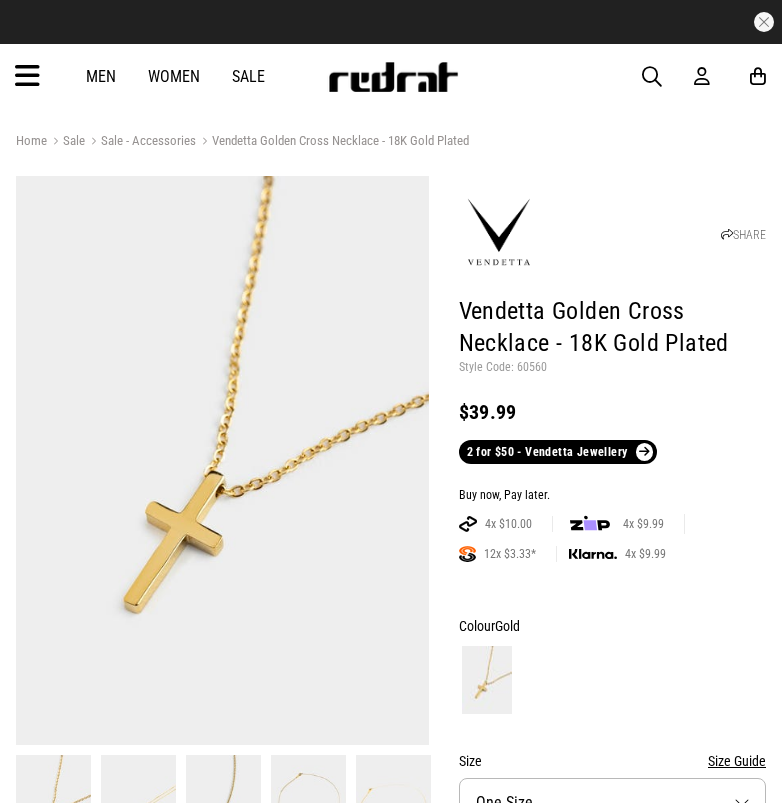 scroll, scrollTop: 200, scrollLeft: 0, axis: vertical 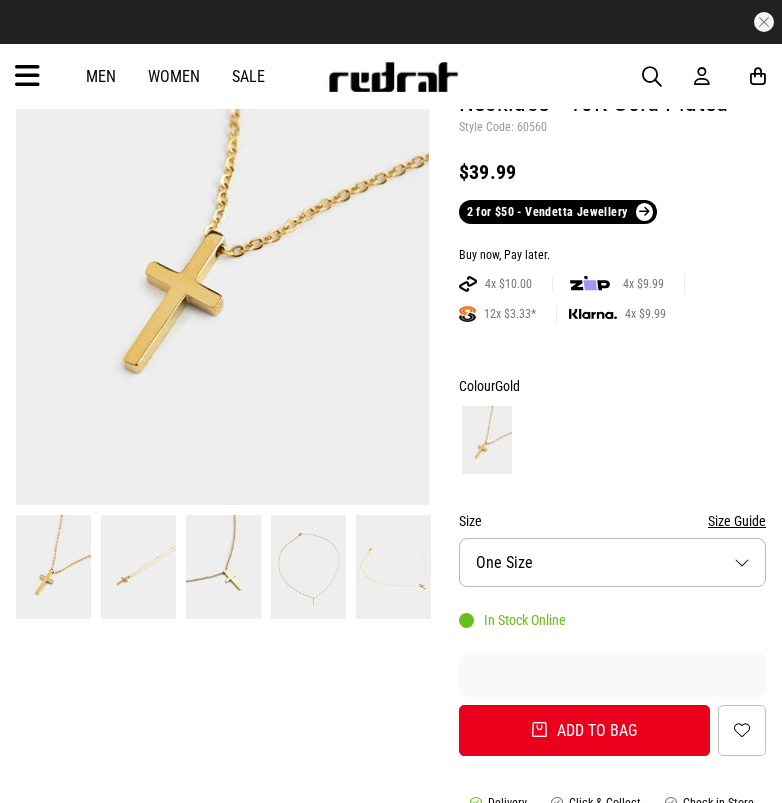 click at bounding box center (223, 567) 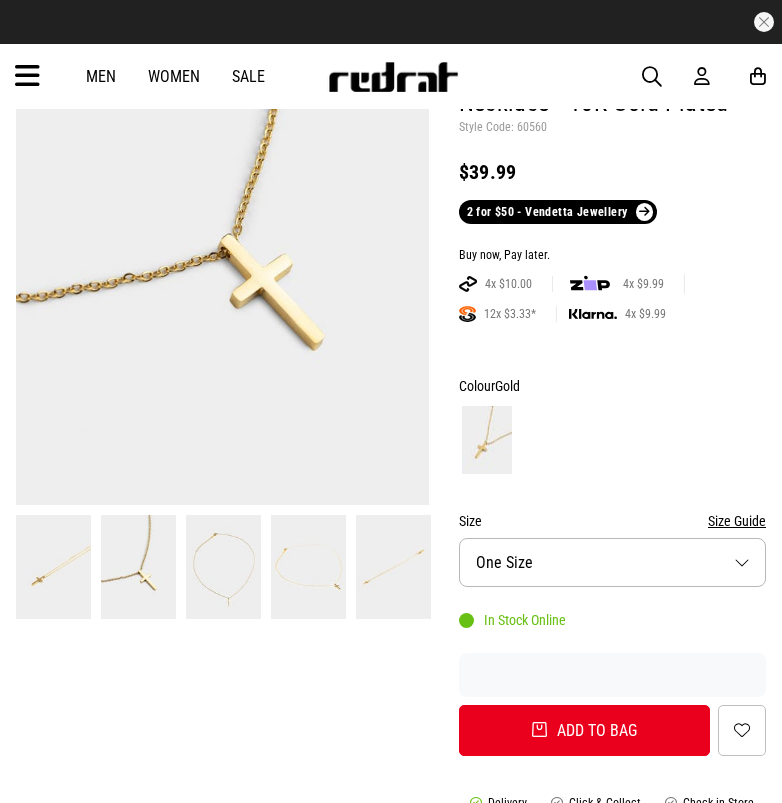 scroll, scrollTop: 0, scrollLeft: 0, axis: both 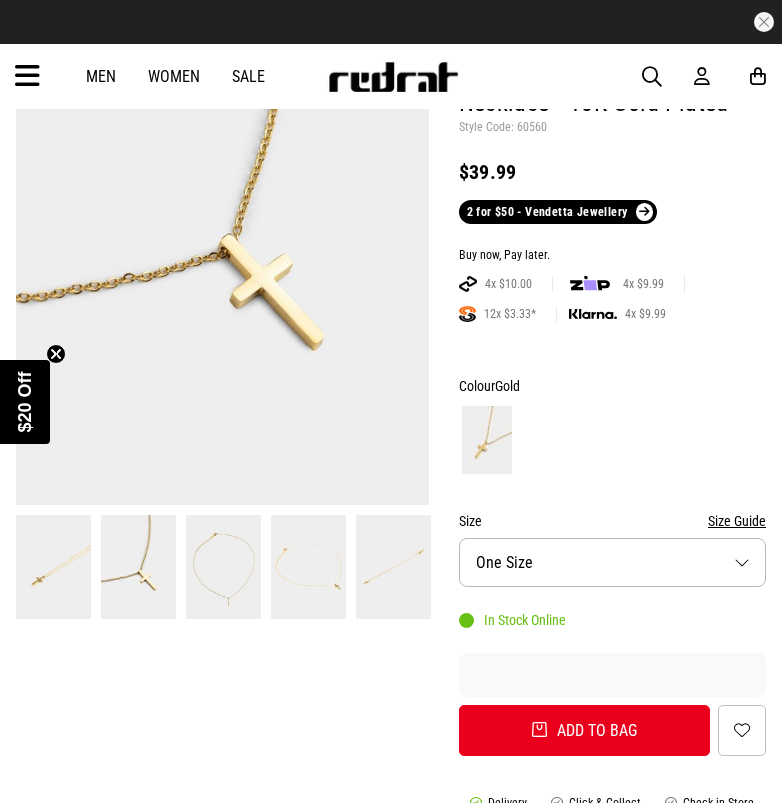 click at bounding box center [223, 567] 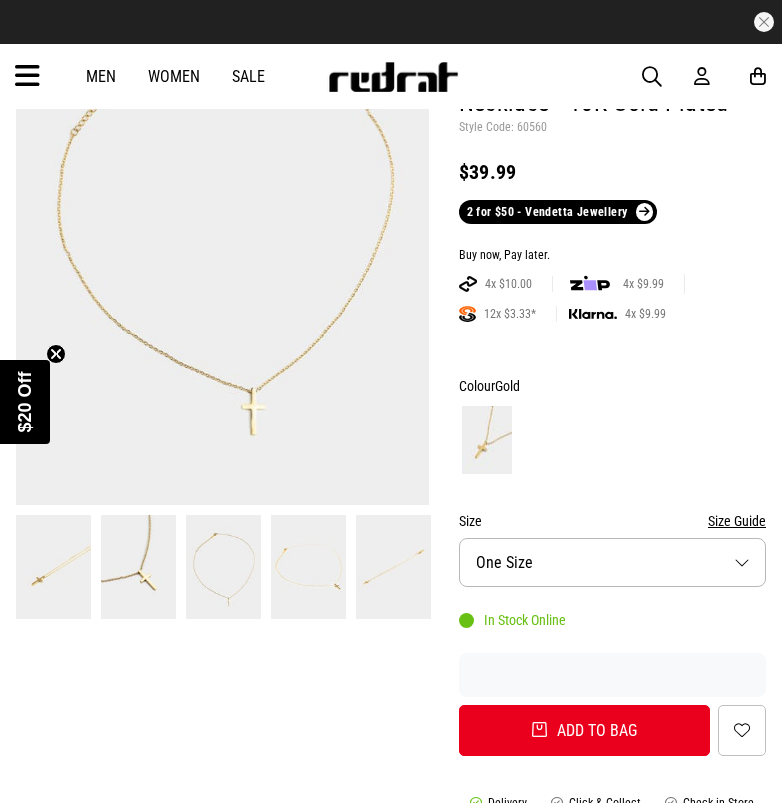 click at bounding box center (308, 567) 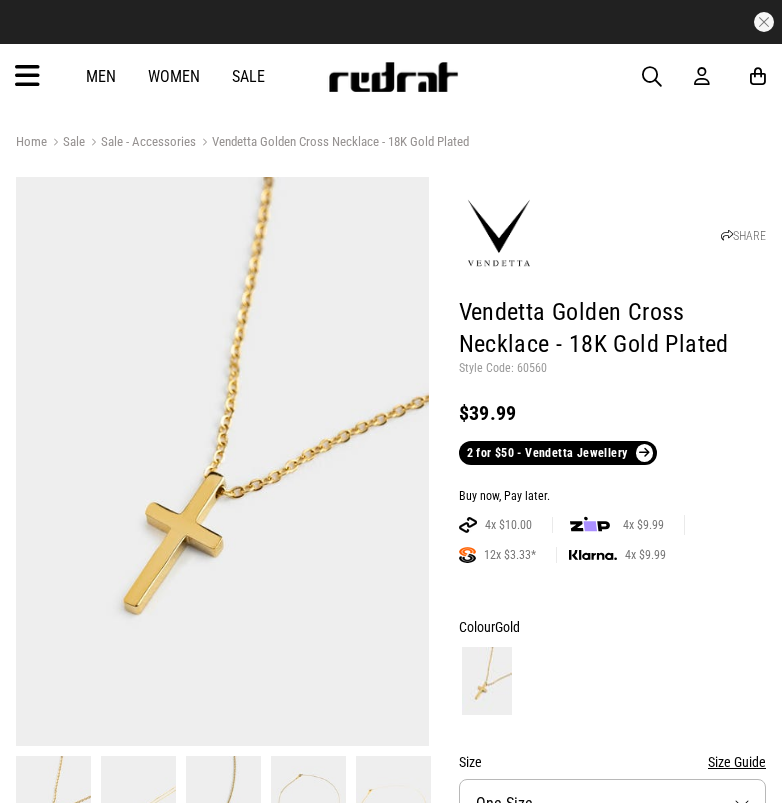 scroll, scrollTop: 0, scrollLeft: 0, axis: both 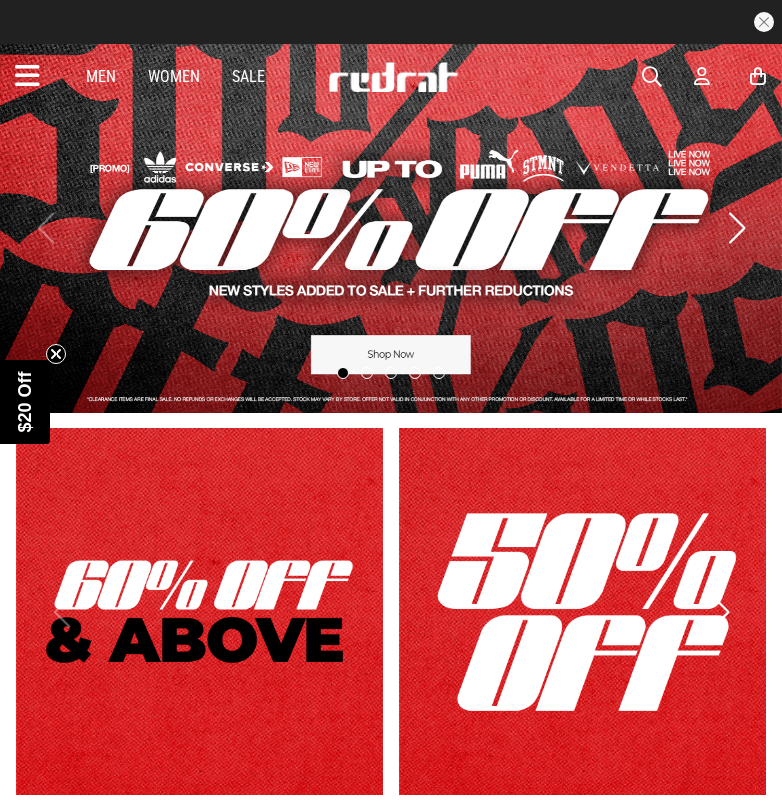 click on "Women" at bounding box center (174, 76) 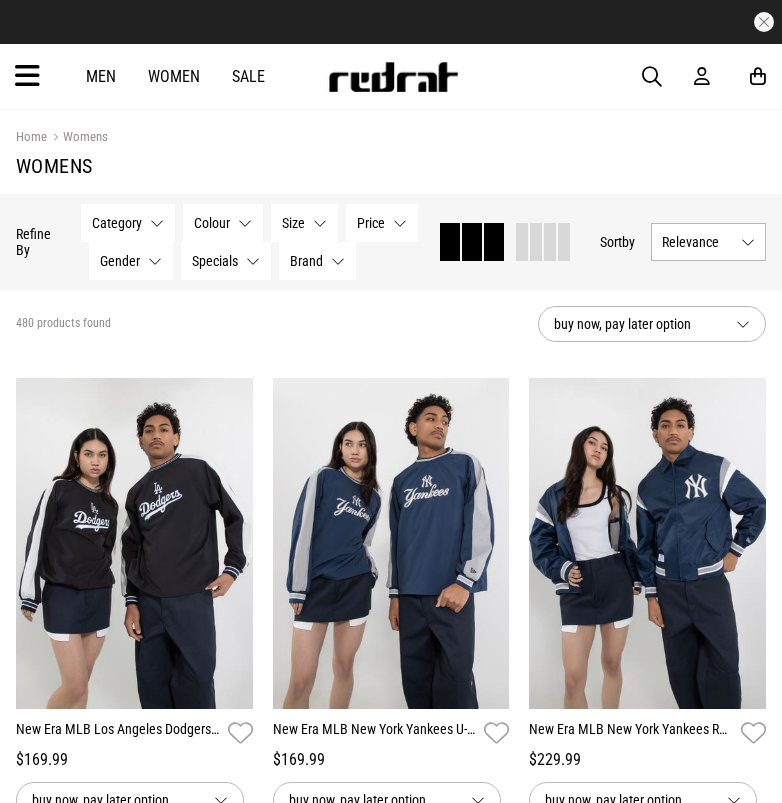 scroll, scrollTop: 0, scrollLeft: 0, axis: both 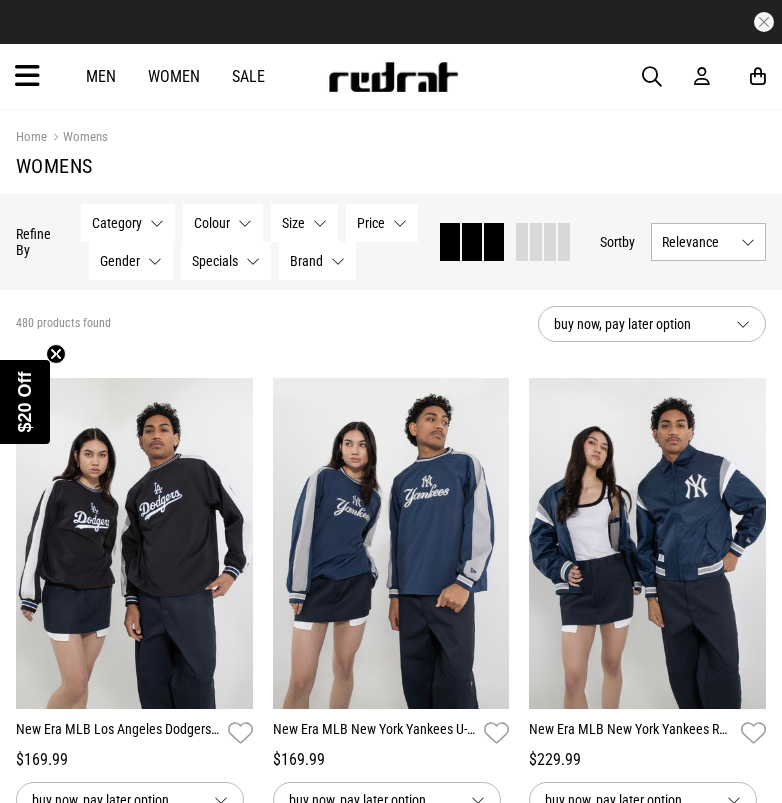 click at bounding box center (27, 76) 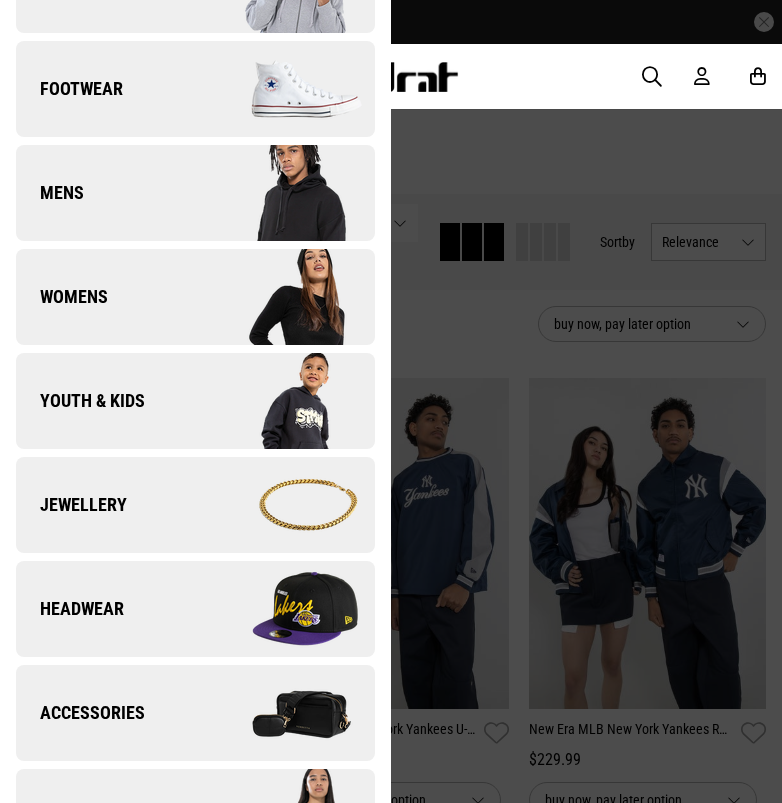 scroll, scrollTop: 200, scrollLeft: 0, axis: vertical 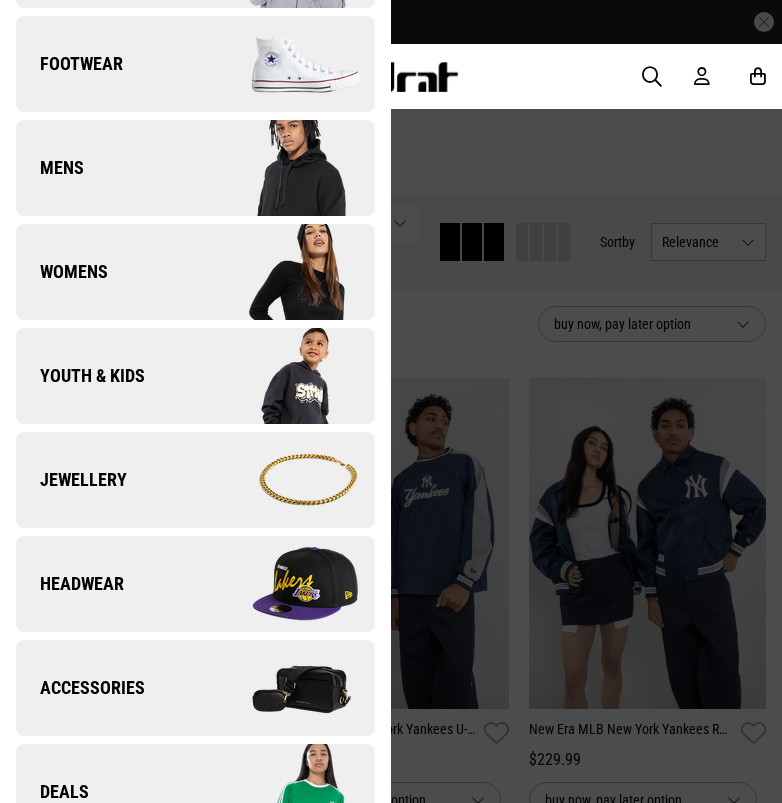 click at bounding box center (284, 480) 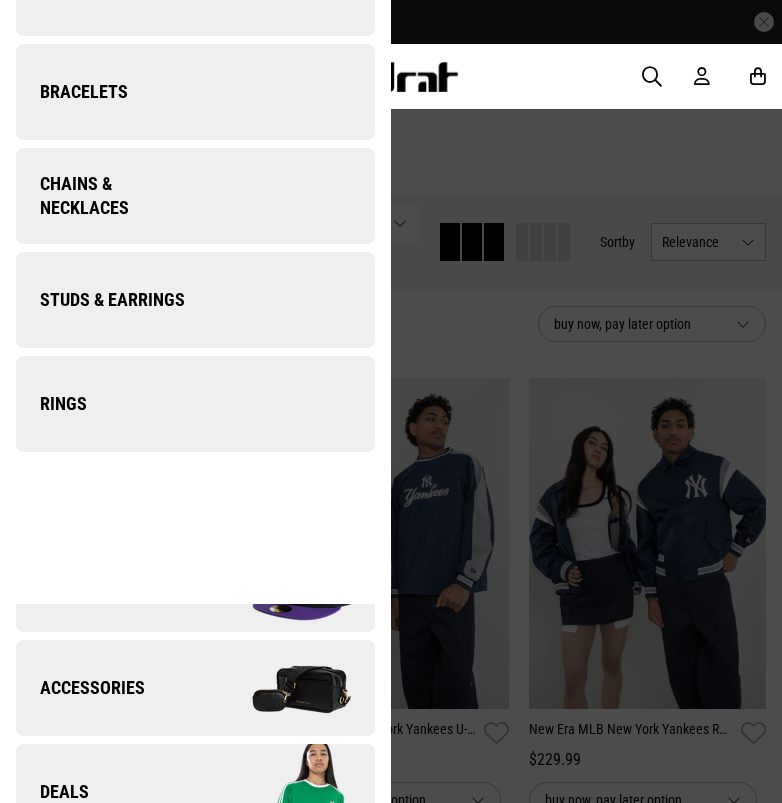 scroll, scrollTop: 0, scrollLeft: 0, axis: both 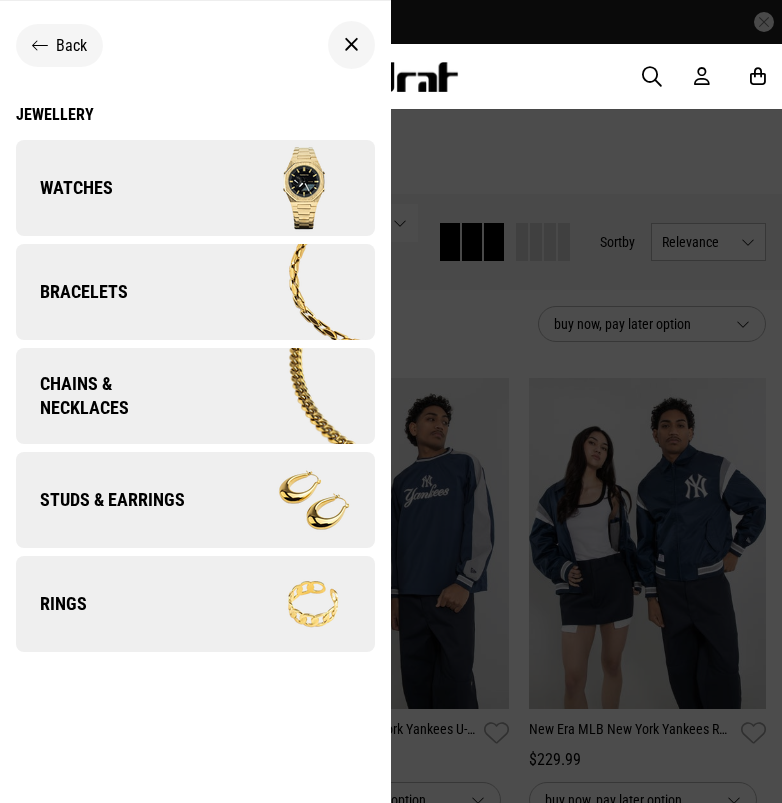 click 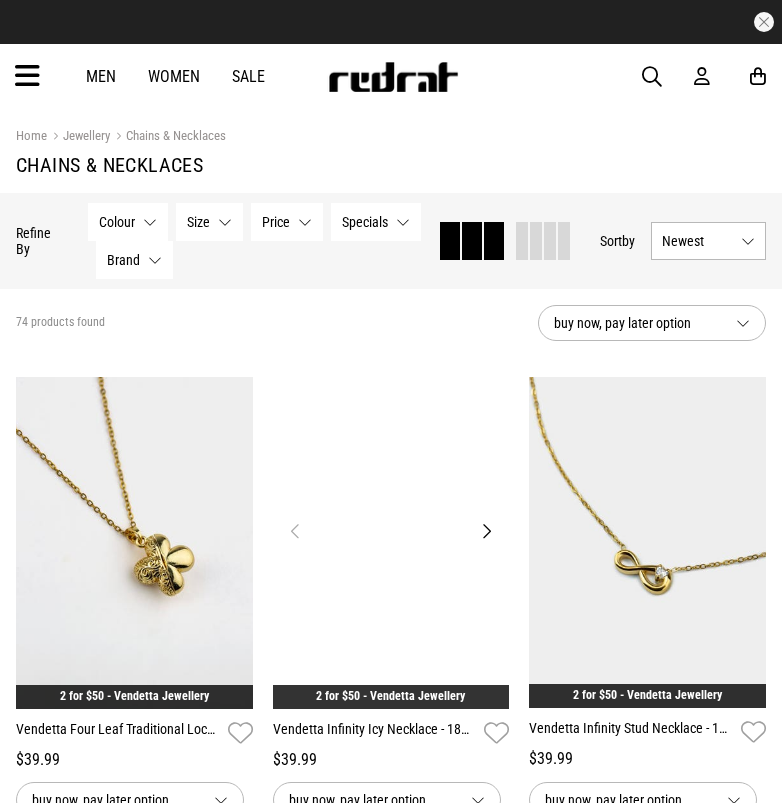 scroll, scrollTop: 0, scrollLeft: 0, axis: both 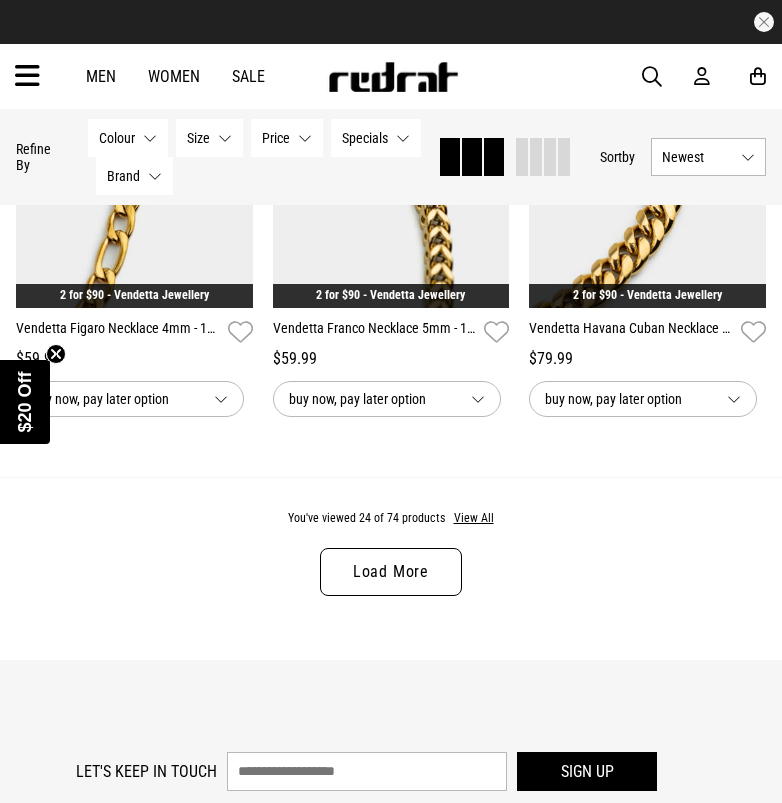 click on "Load More" at bounding box center [391, 572] 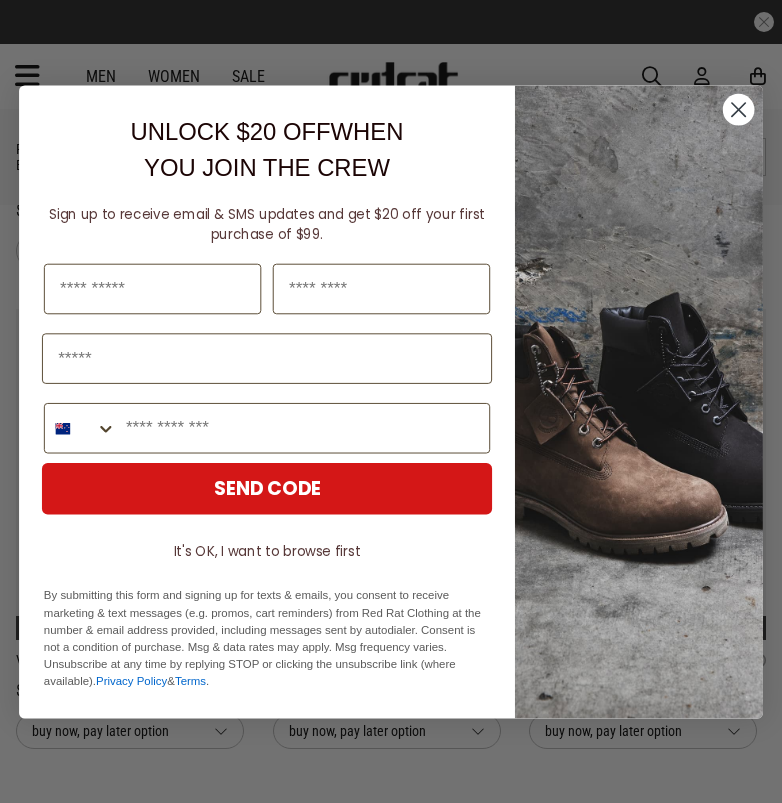 scroll, scrollTop: 7636, scrollLeft: 0, axis: vertical 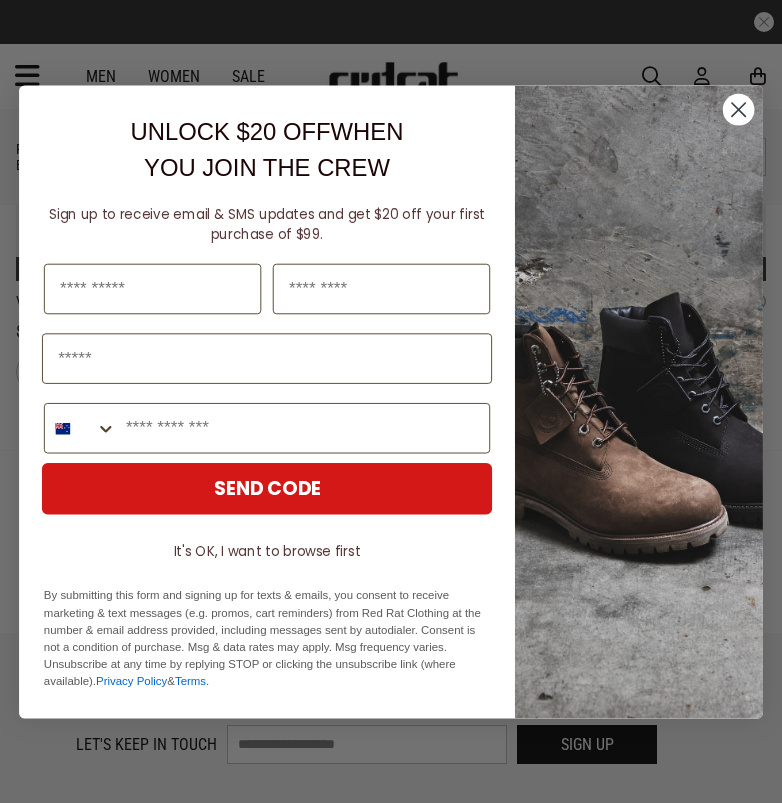 click 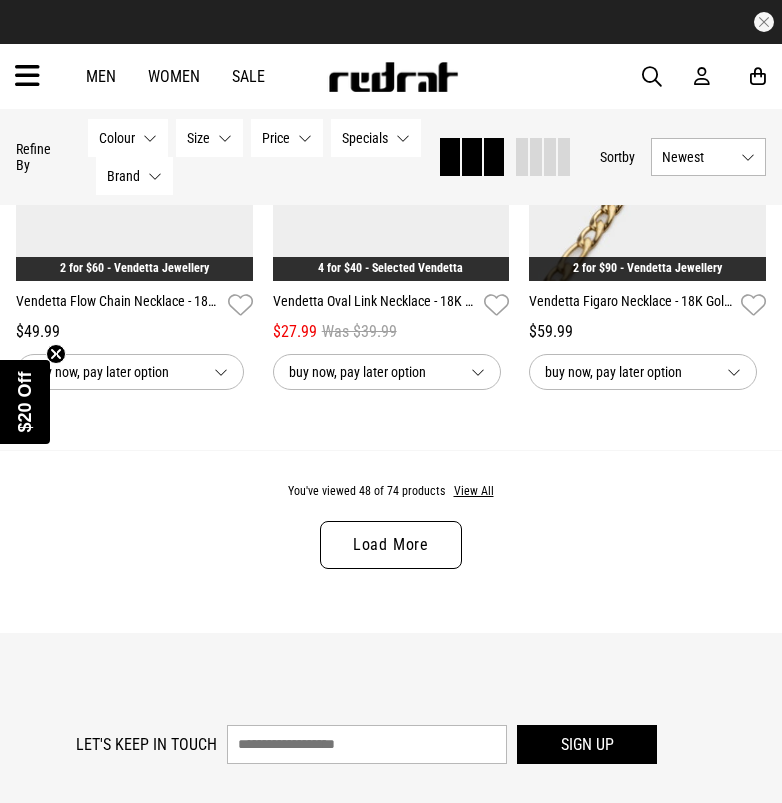 click on "Load More" at bounding box center [391, 545] 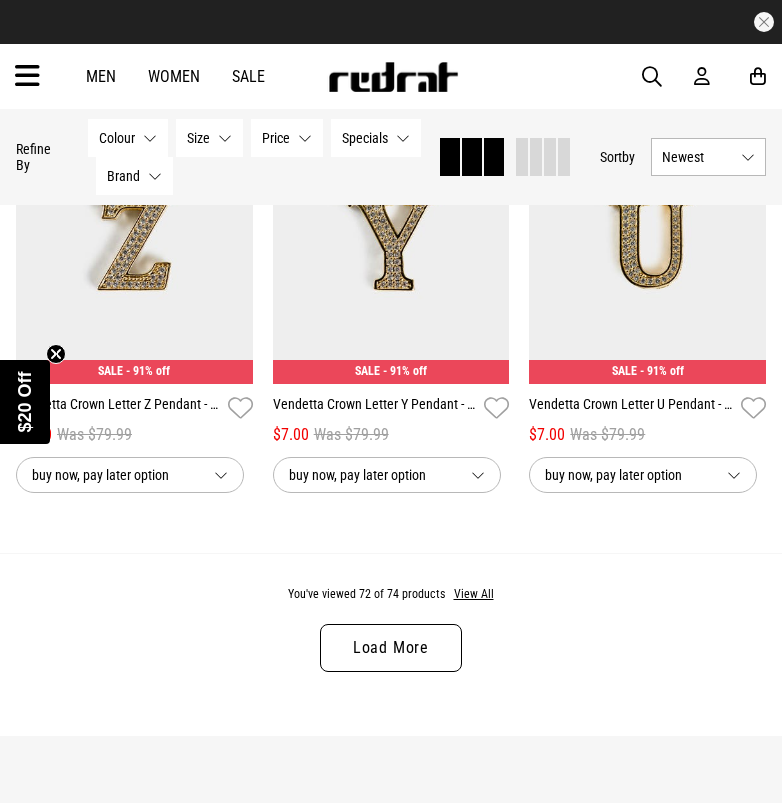 scroll, scrollTop: 11651, scrollLeft: 0, axis: vertical 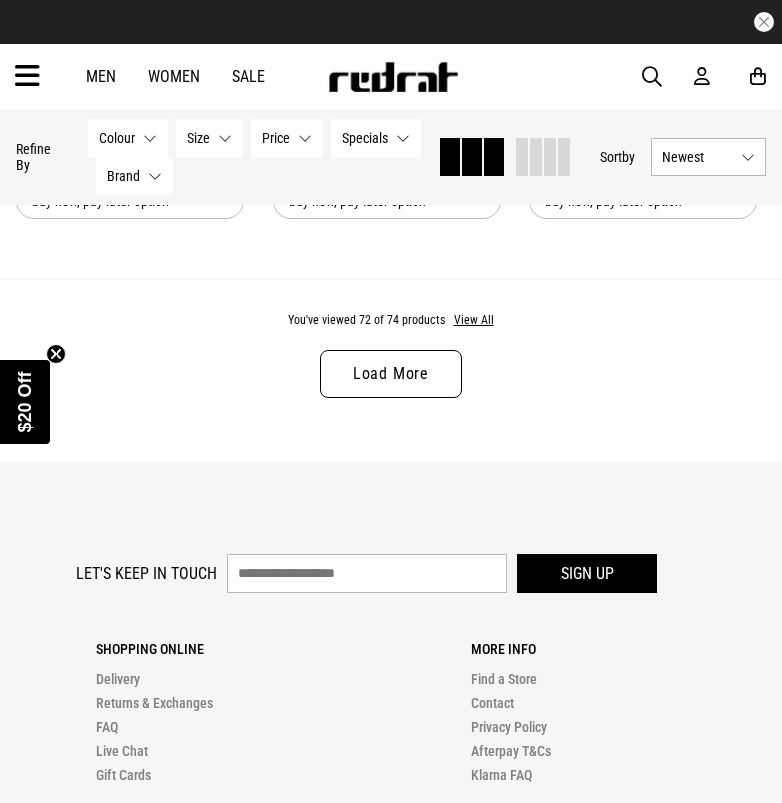 click on "You've viewed 72 of 74 products  View All   Load More" at bounding box center (391, 370) 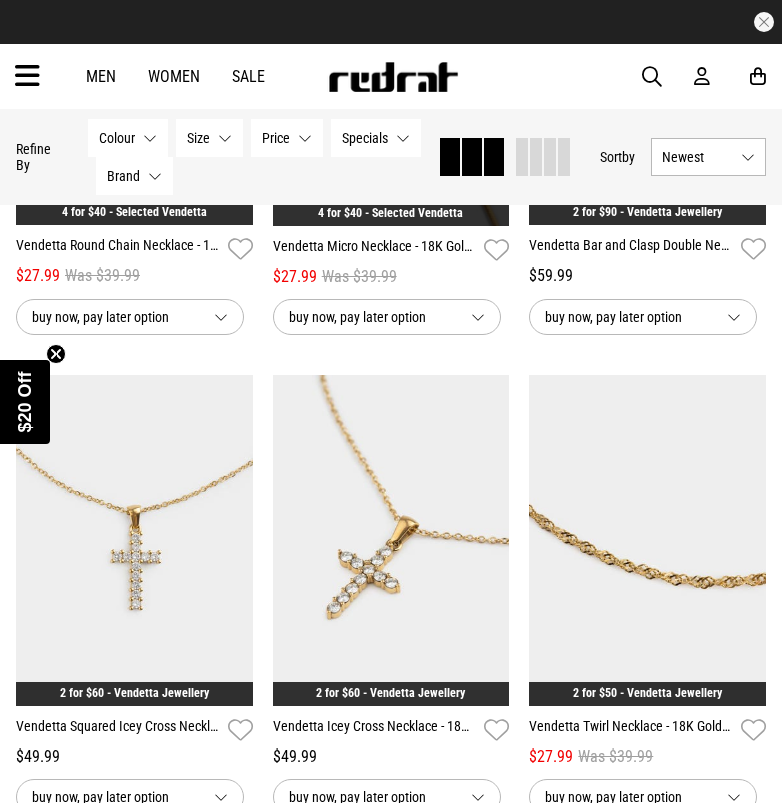 scroll, scrollTop: 8172, scrollLeft: 0, axis: vertical 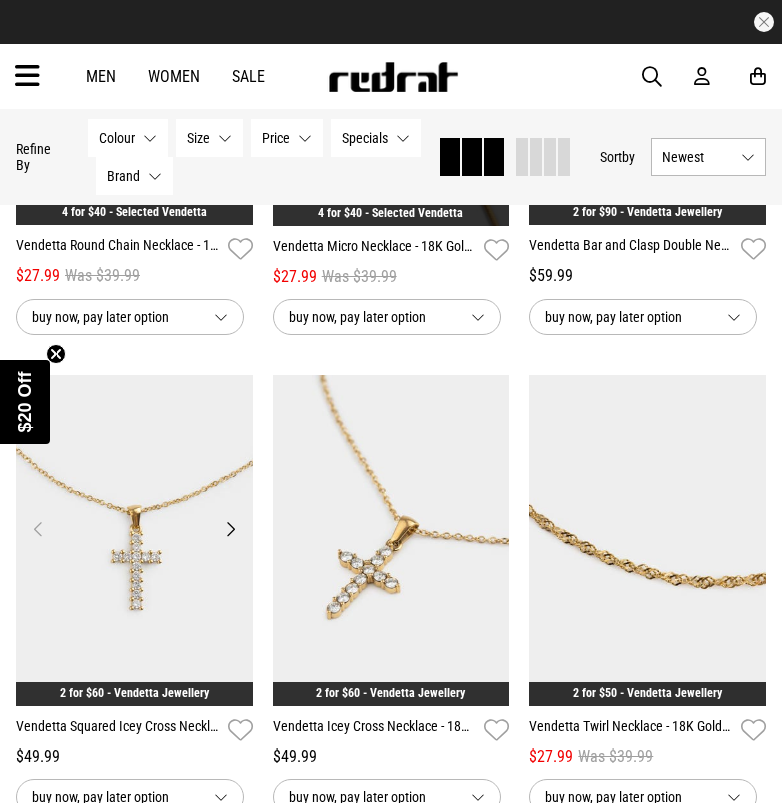 click at bounding box center [134, 541] 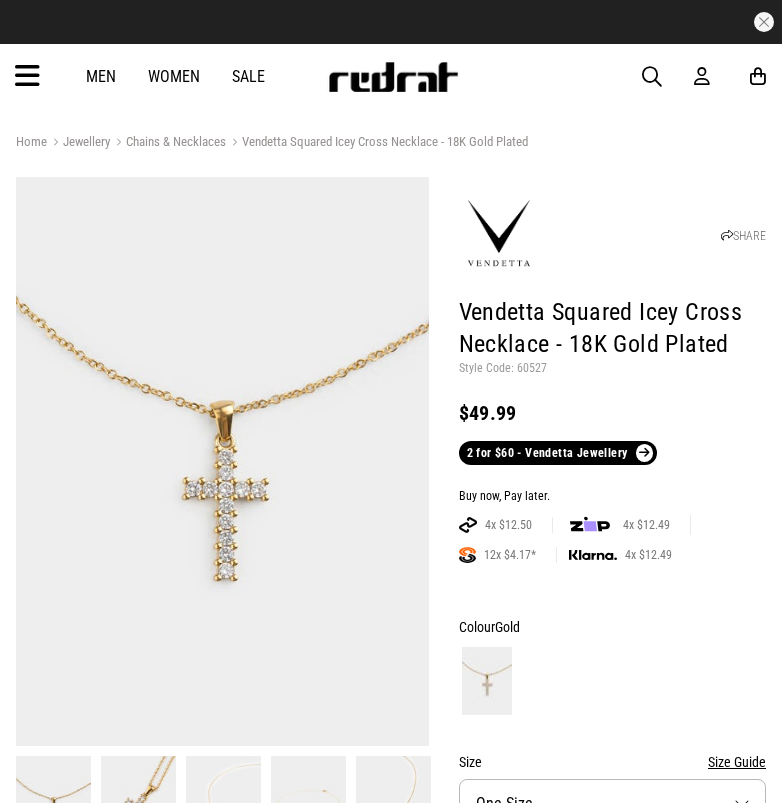 scroll, scrollTop: 0, scrollLeft: 0, axis: both 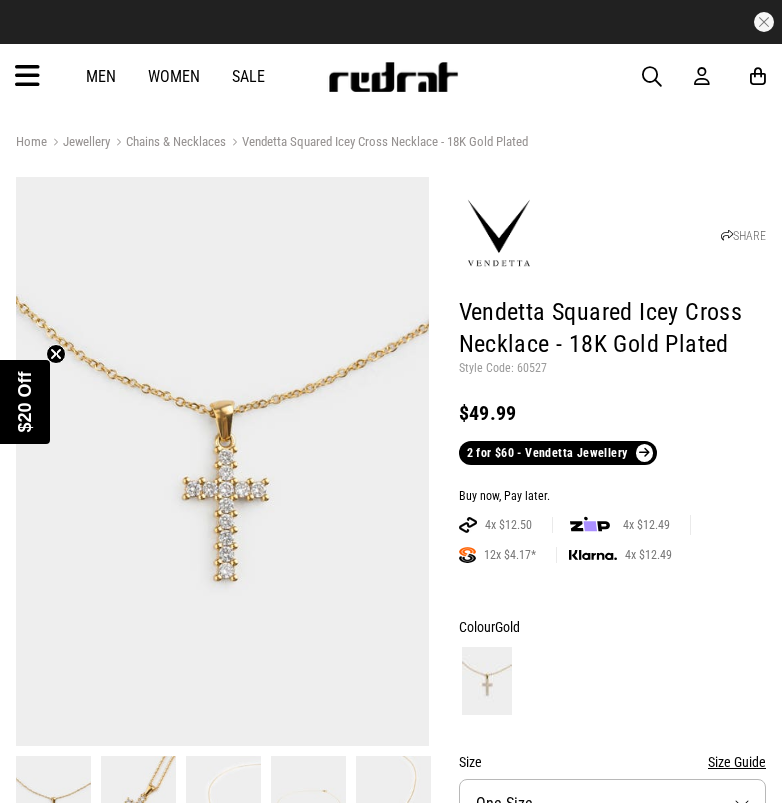 click at bounding box center [223, 808] 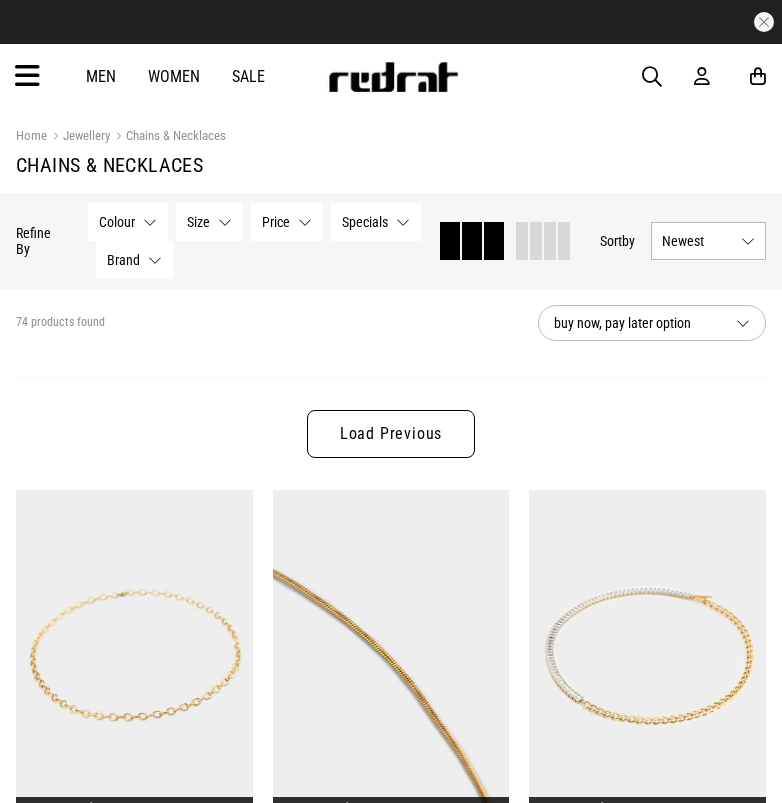 scroll, scrollTop: 595, scrollLeft: 0, axis: vertical 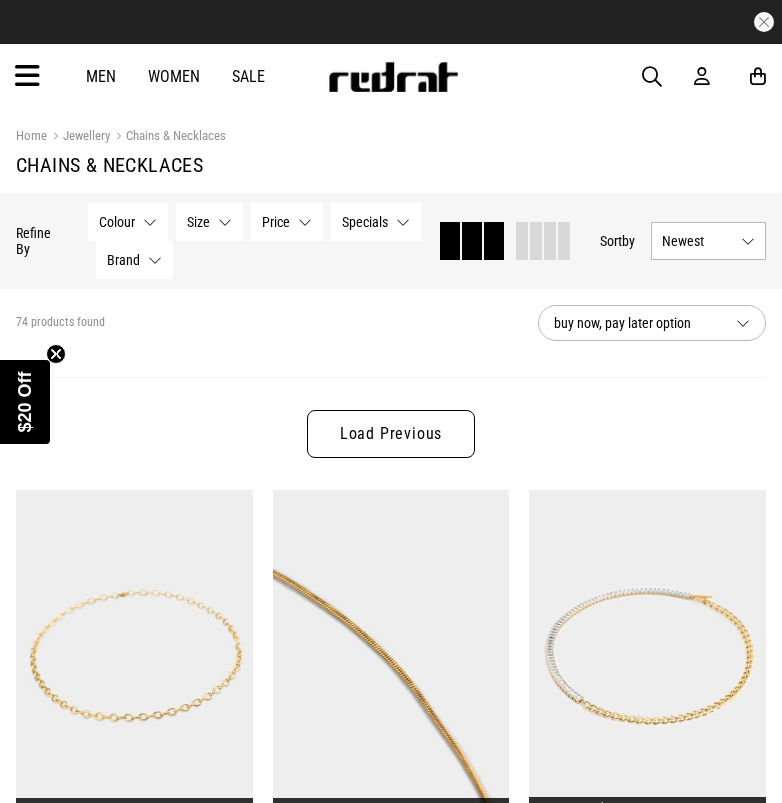 click on "Load Previous" at bounding box center [391, 434] 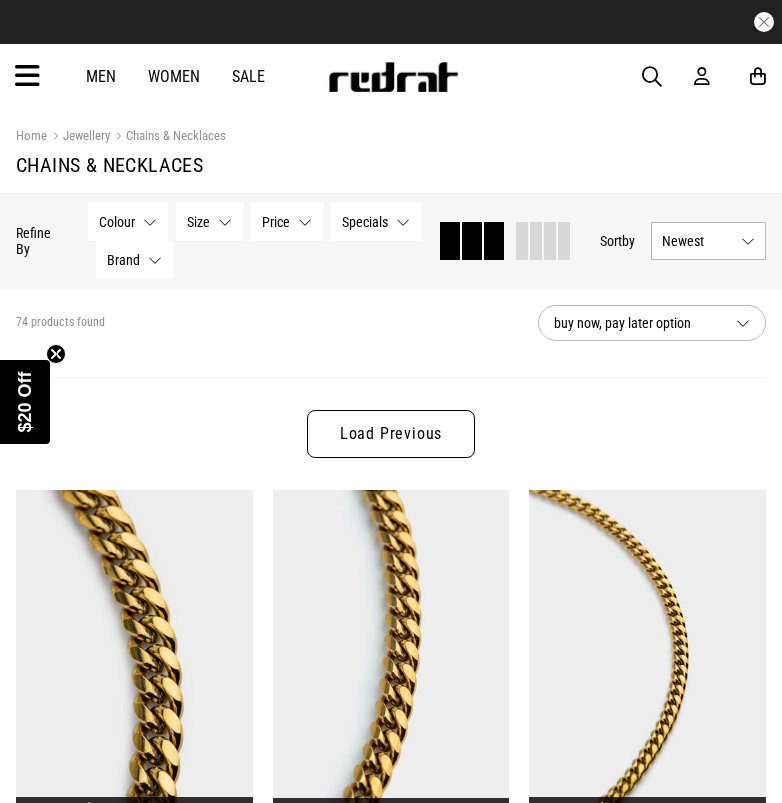 scroll, scrollTop: -2, scrollLeft: 0, axis: vertical 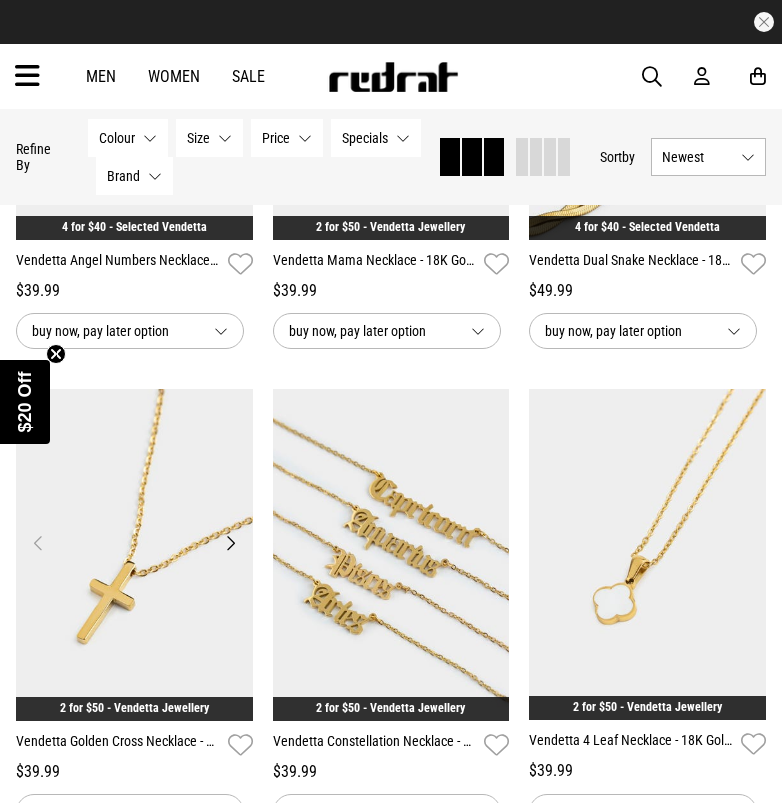 drag, startPoint x: 248, startPoint y: 626, endPoint x: 184, endPoint y: 577, distance: 80.60397 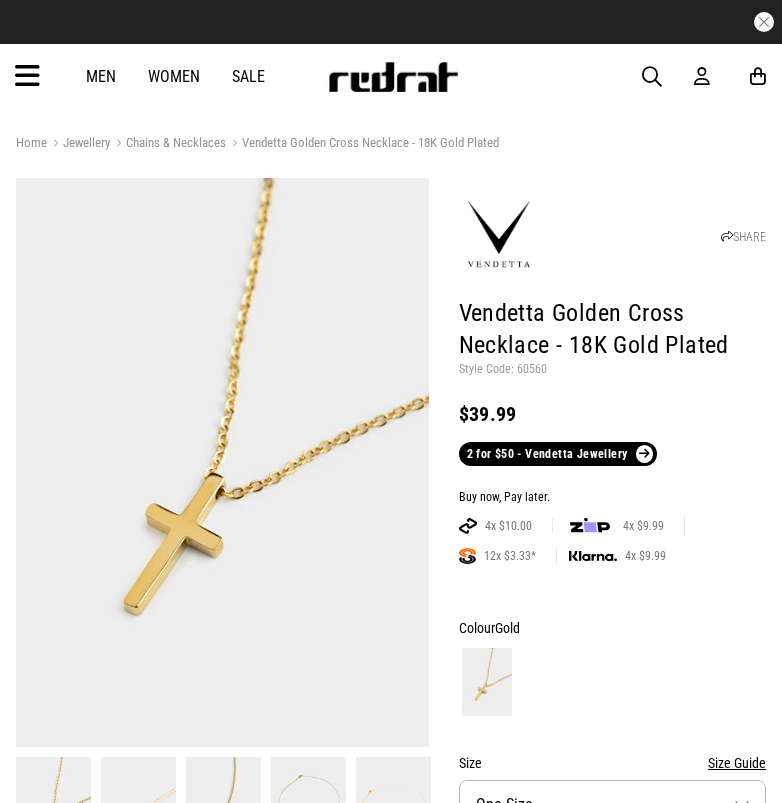 scroll, scrollTop: 0, scrollLeft: 0, axis: both 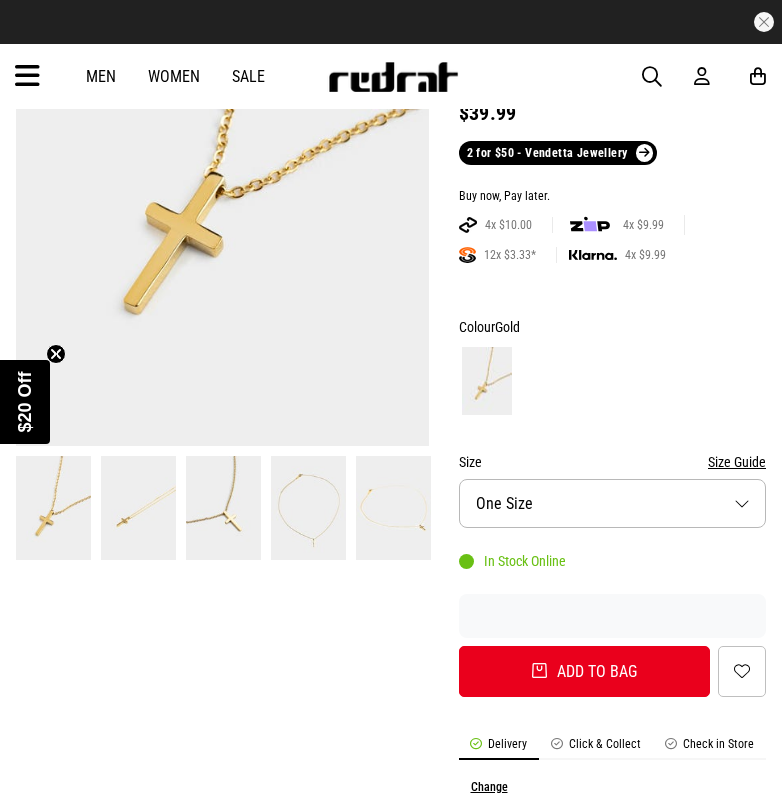 click on "Colour  Gold    Size   Size Guide   Size One Size   In Stock Online       Add to bag     Add to wishlist" at bounding box center [613, 506] 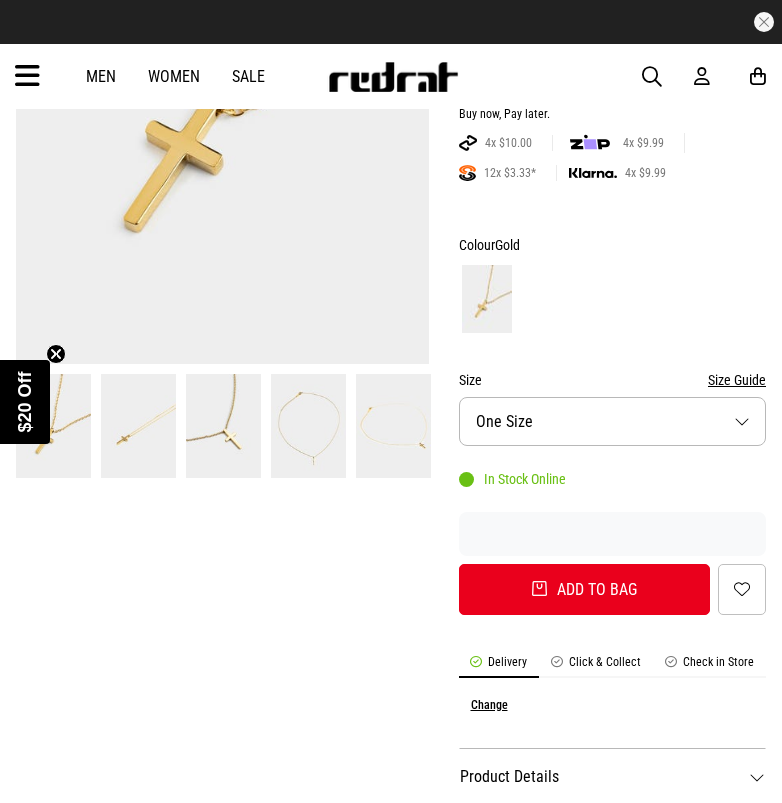 scroll, scrollTop: 422, scrollLeft: 0, axis: vertical 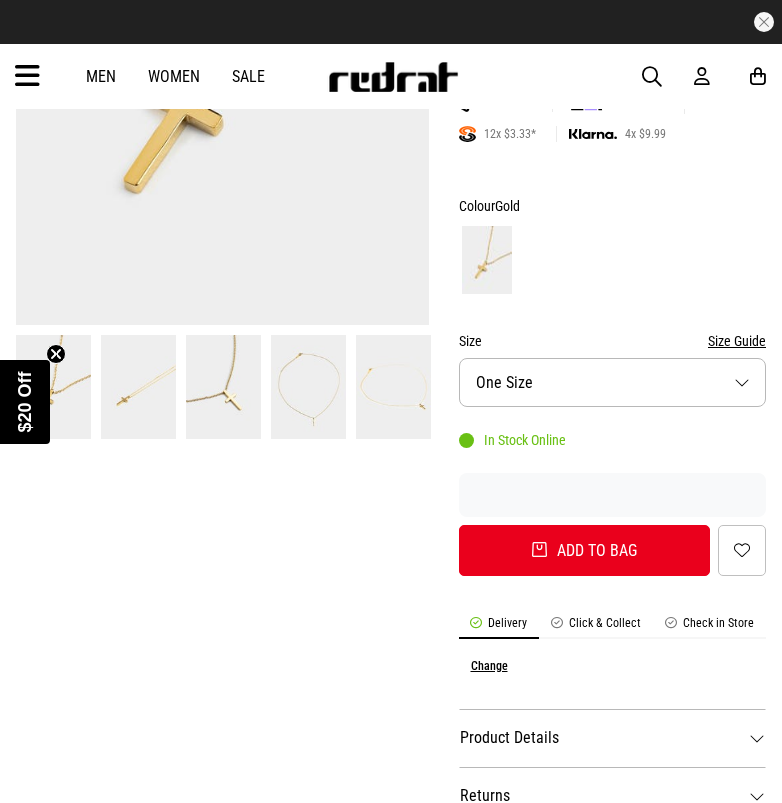 click on "Check in Store" at bounding box center [709, 627] 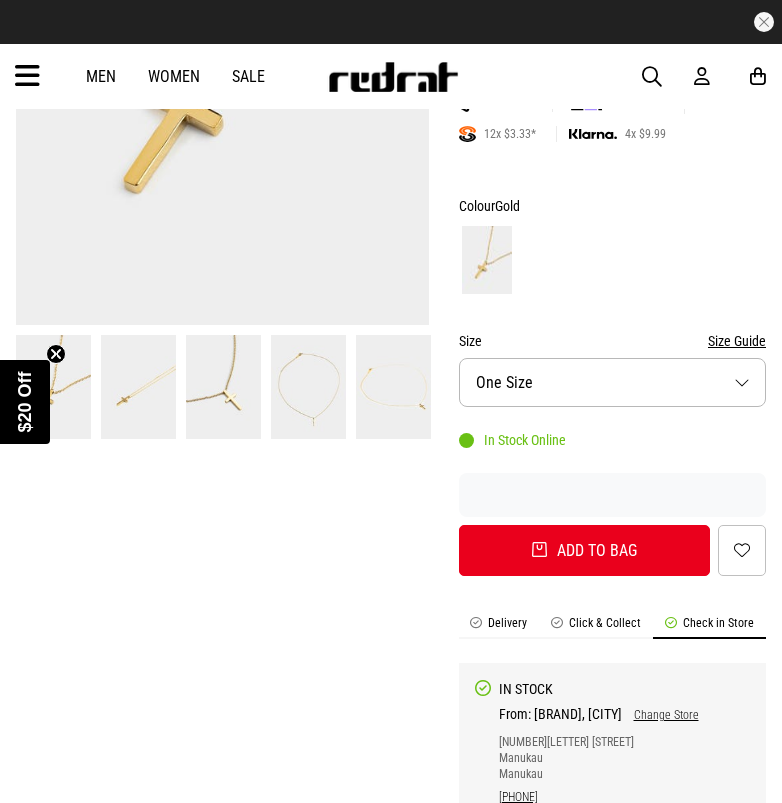 scroll, scrollTop: 664, scrollLeft: 0, axis: vertical 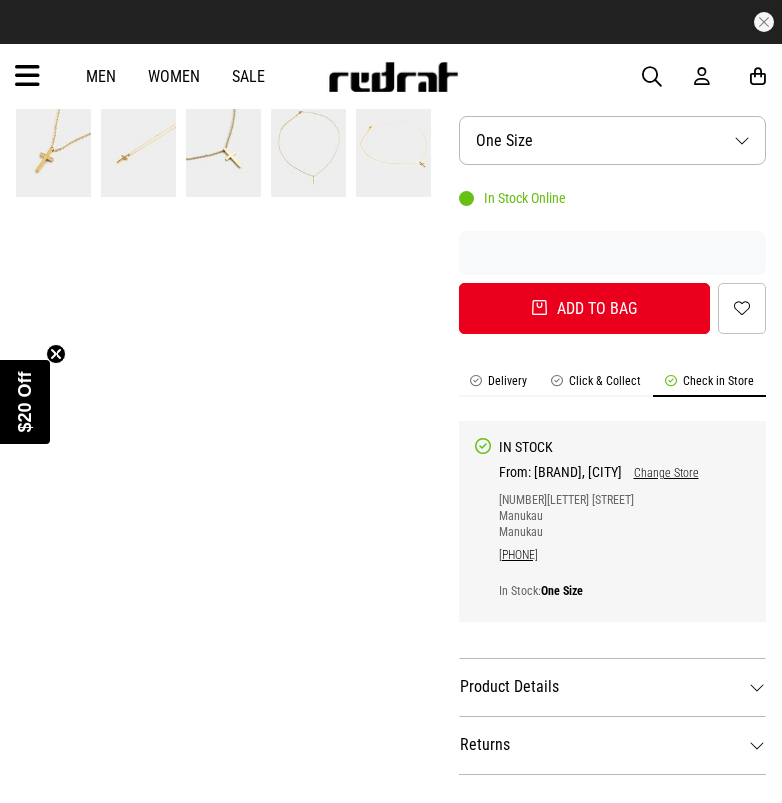 click on "Change Store" at bounding box center (660, 473) 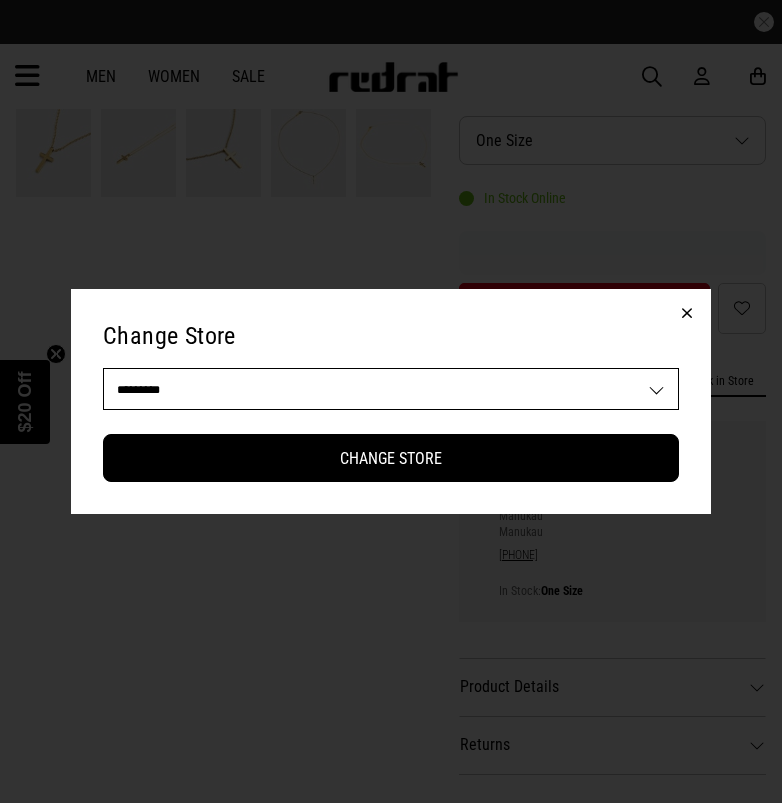 select on "**" 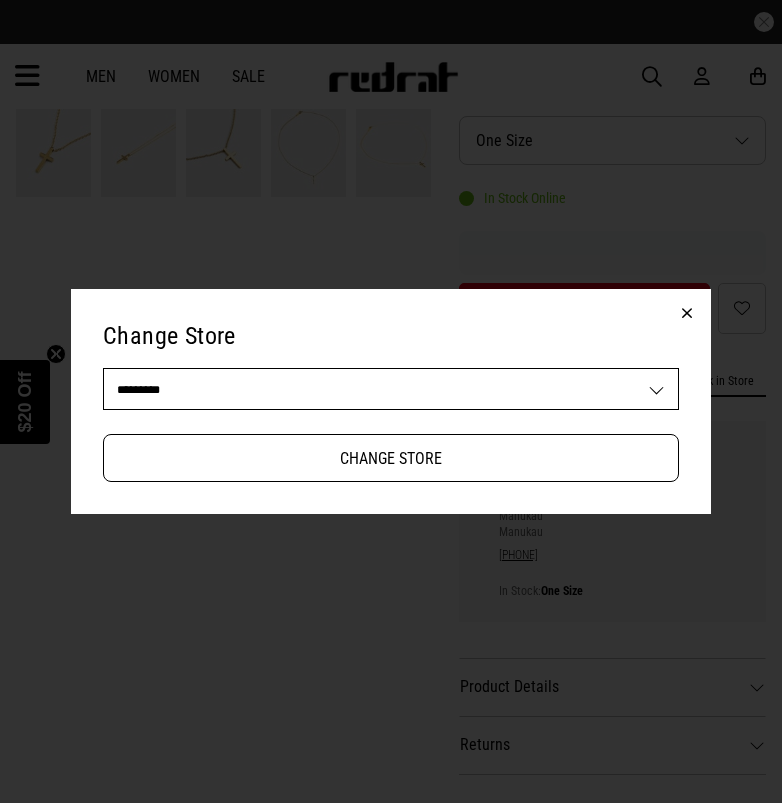 click on "Change Store" at bounding box center [391, 458] 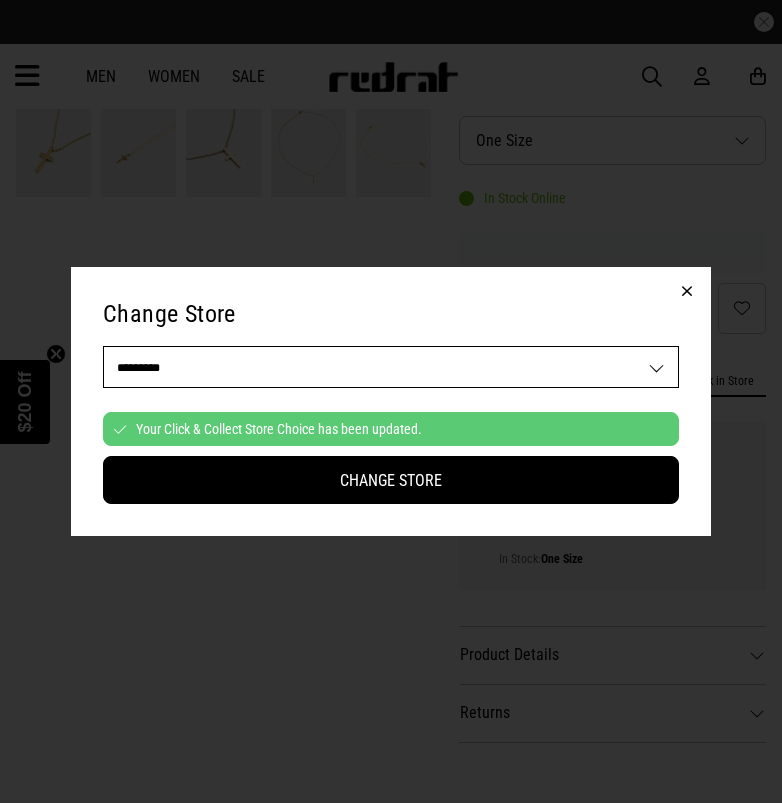 click at bounding box center (687, 291) 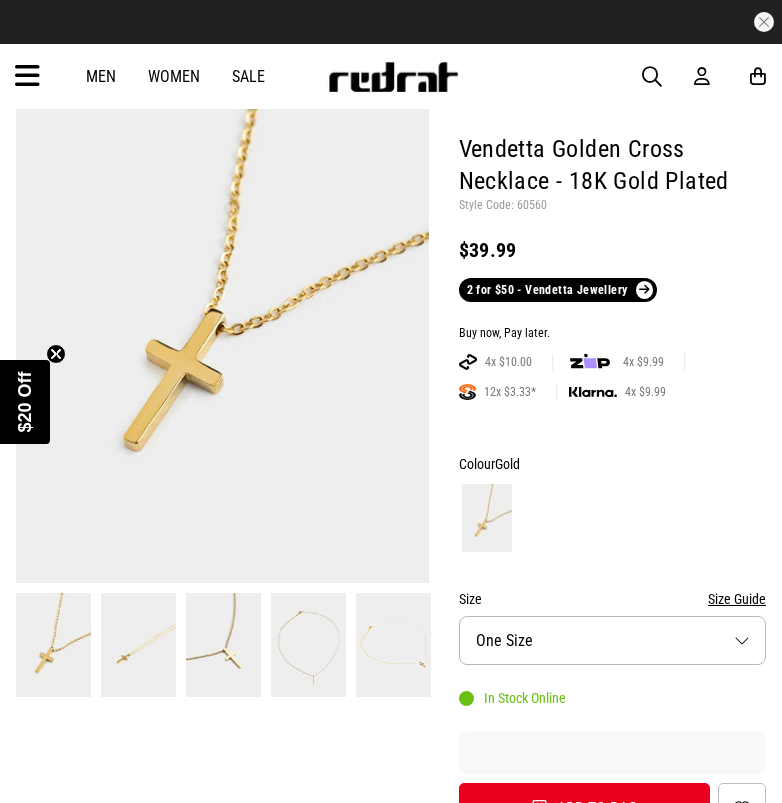 scroll, scrollTop: 185, scrollLeft: 0, axis: vertical 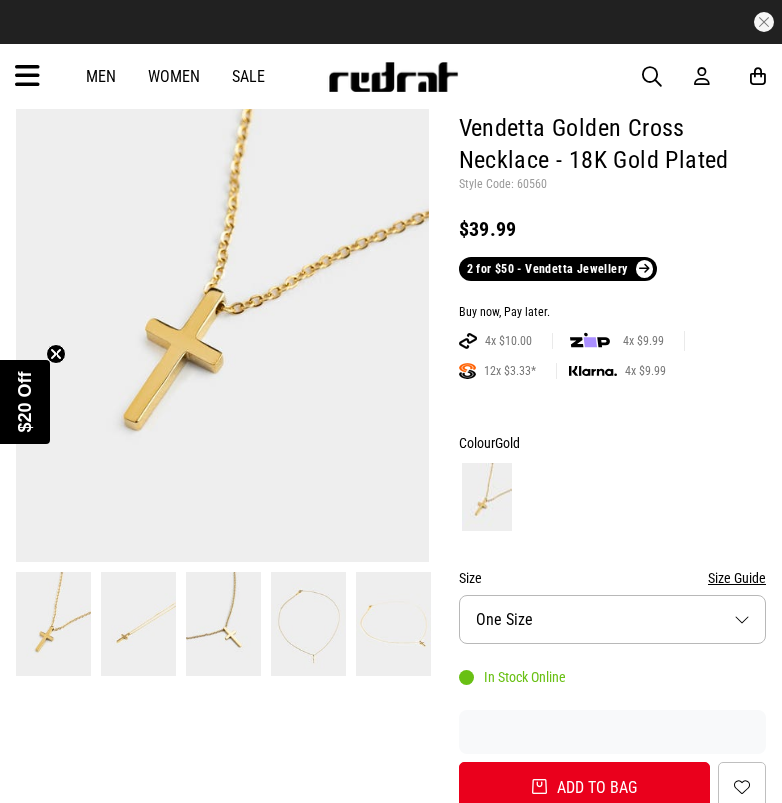 click on "2 for $50 - Vendetta Jewellery" at bounding box center [558, 269] 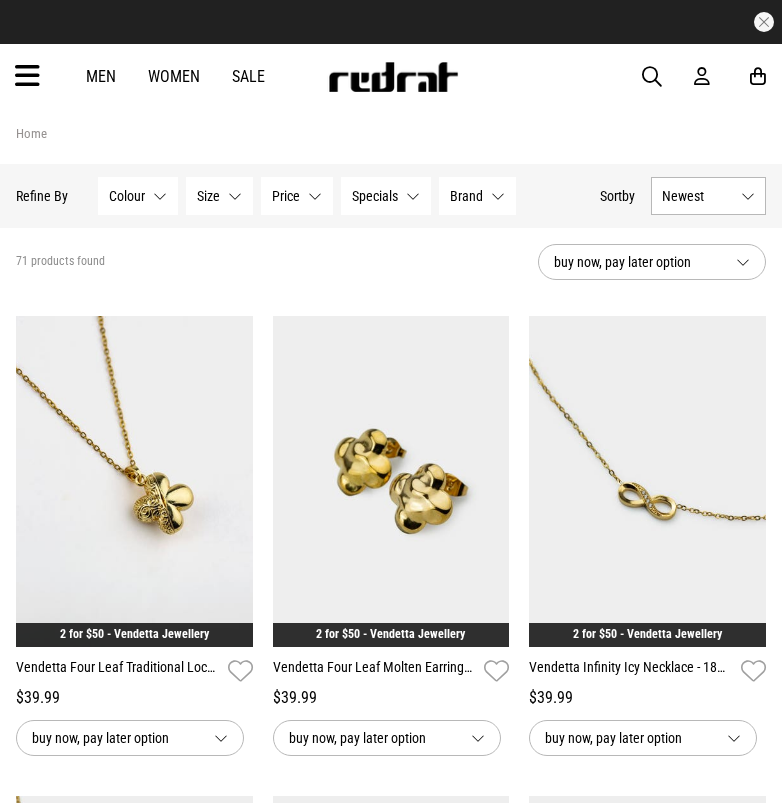 scroll, scrollTop: 0, scrollLeft: 0, axis: both 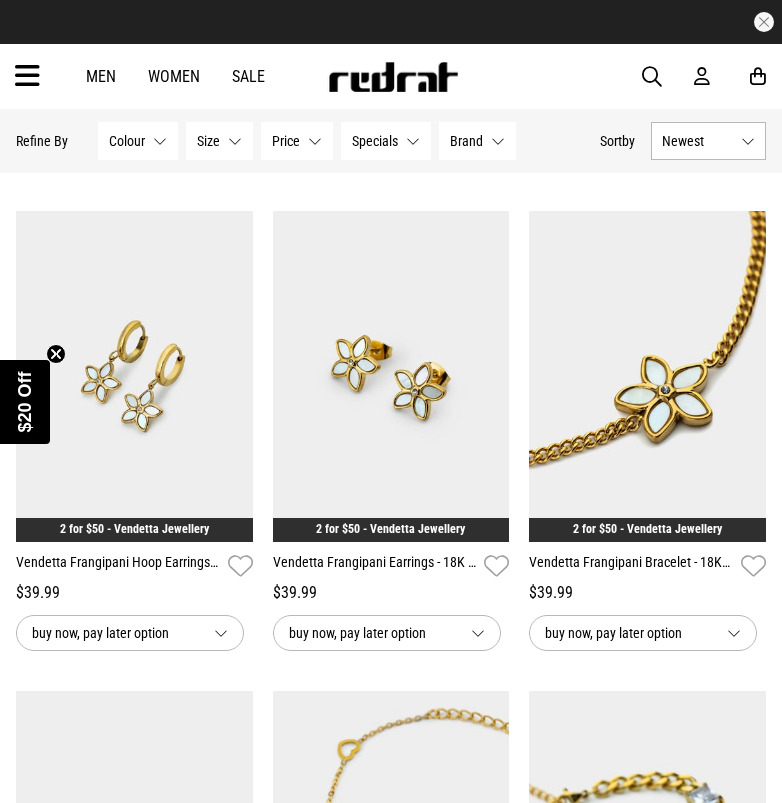click at bounding box center (647, 376) 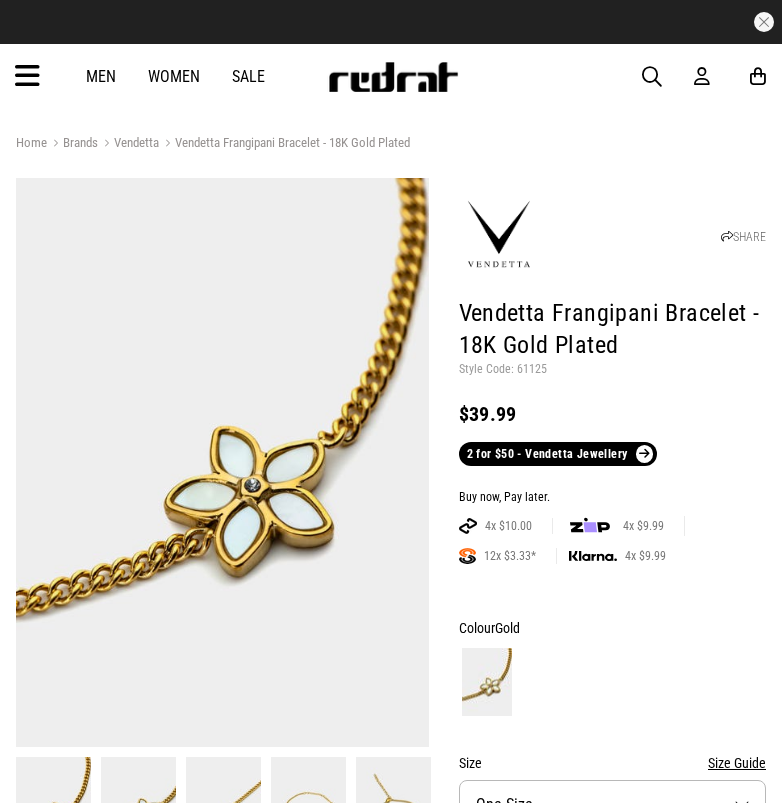 scroll, scrollTop: 0, scrollLeft: 0, axis: both 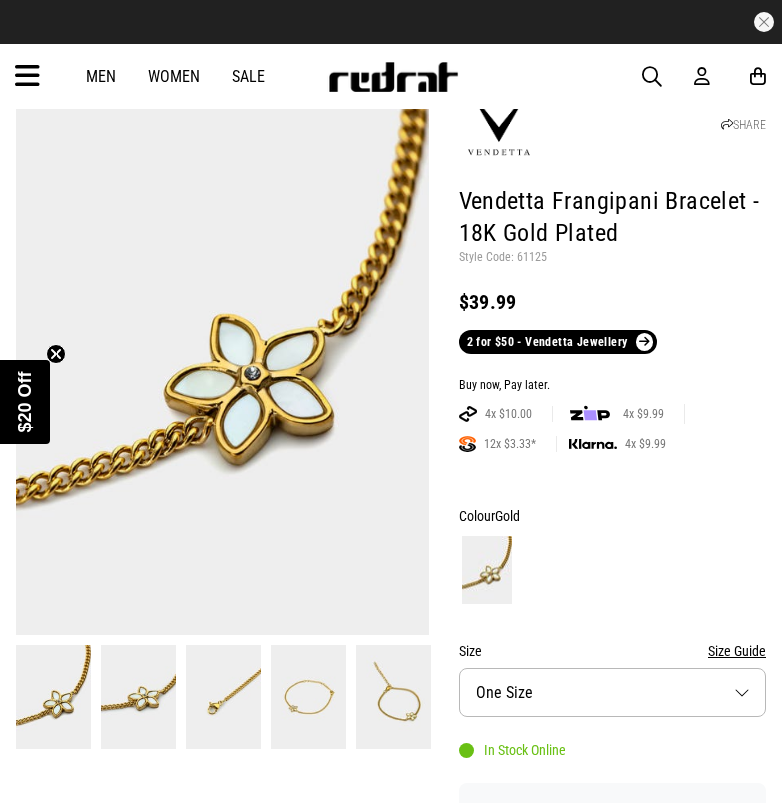 click at bounding box center [393, 697] 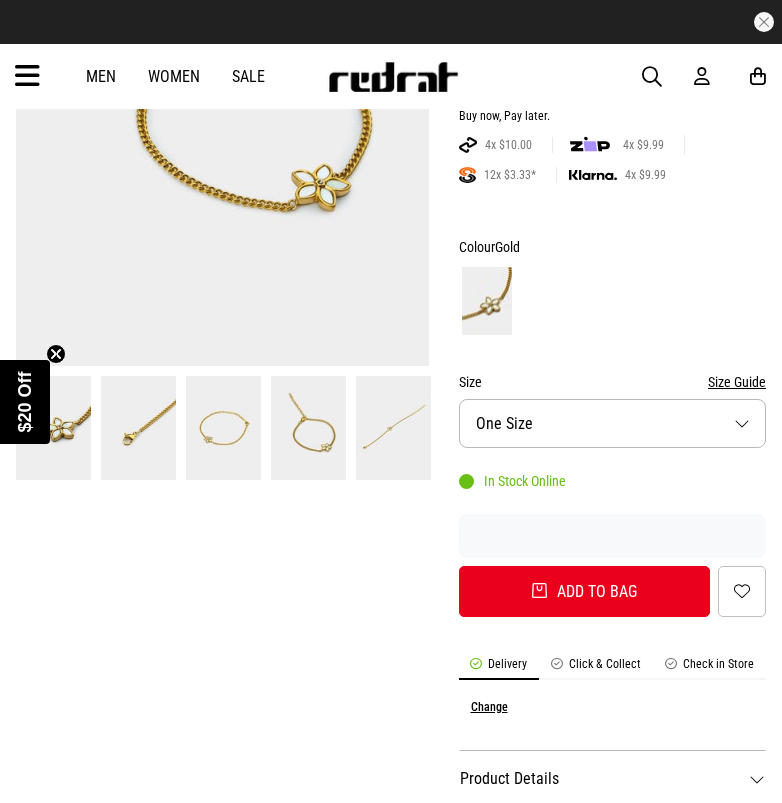 scroll, scrollTop: 385, scrollLeft: 0, axis: vertical 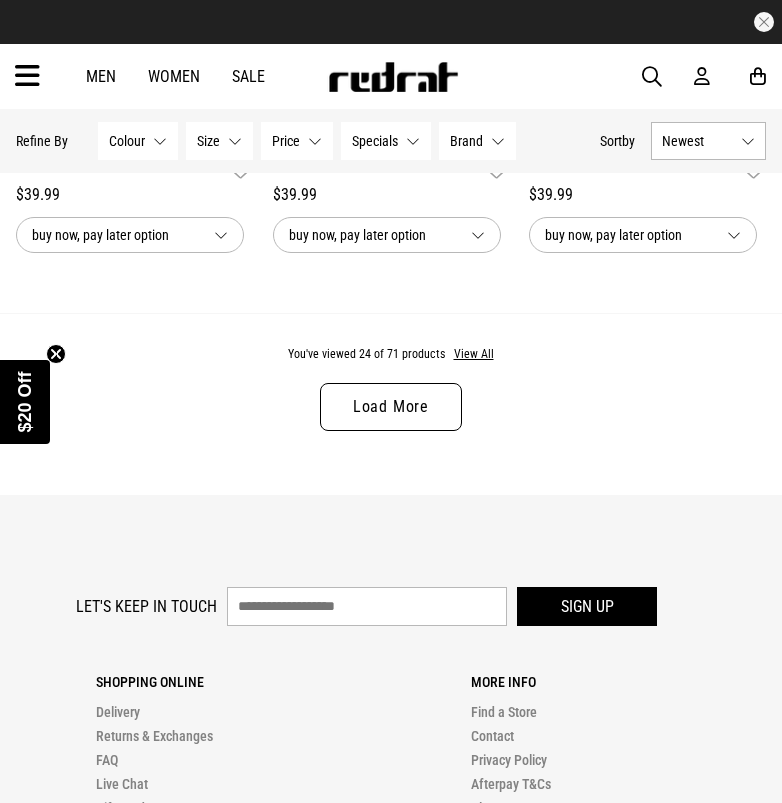 click on "Load More" at bounding box center (391, 407) 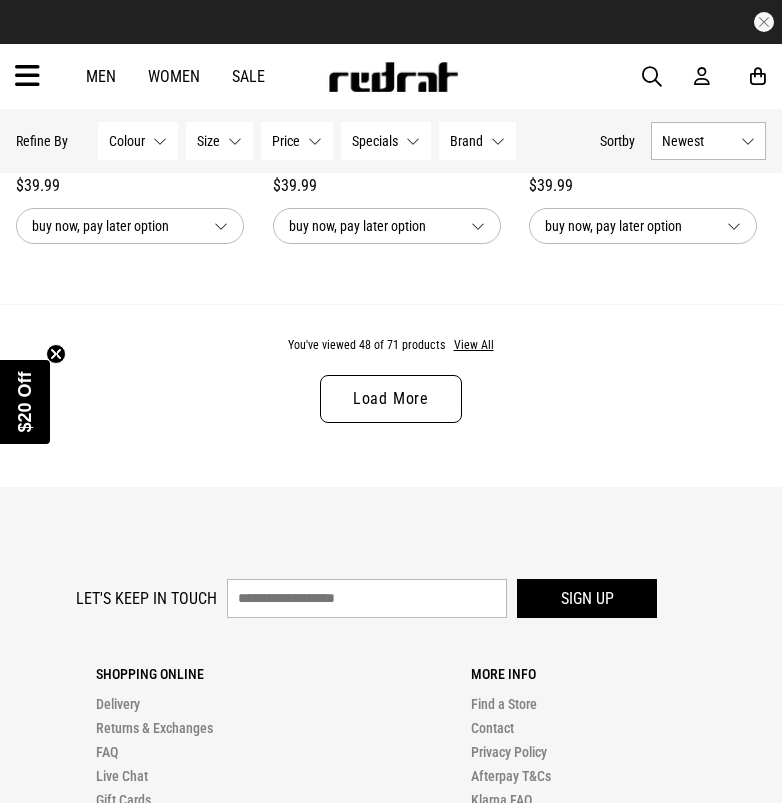 scroll, scrollTop: 7697, scrollLeft: 0, axis: vertical 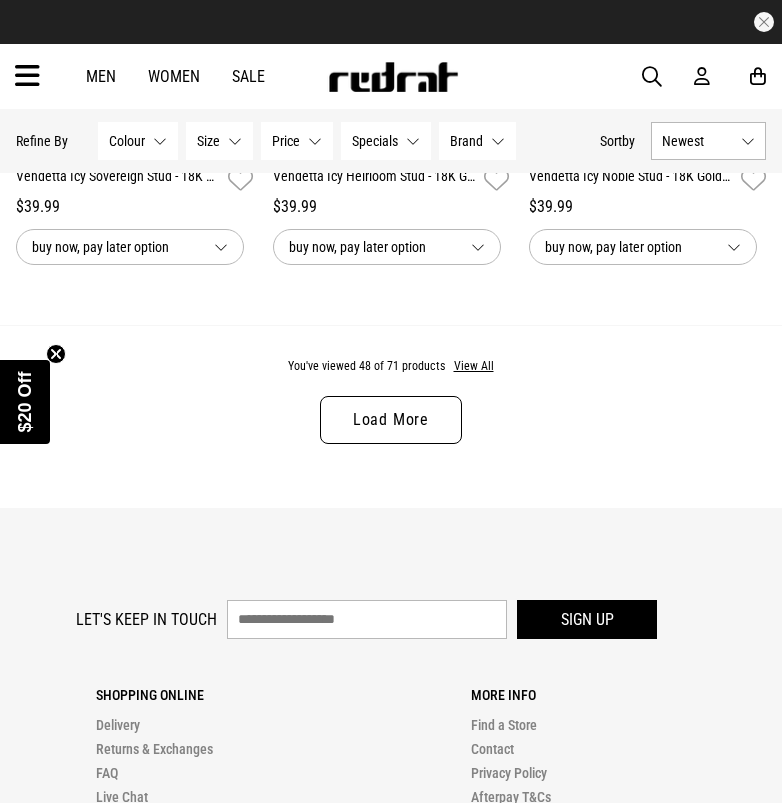 click on "Load More" at bounding box center [391, 420] 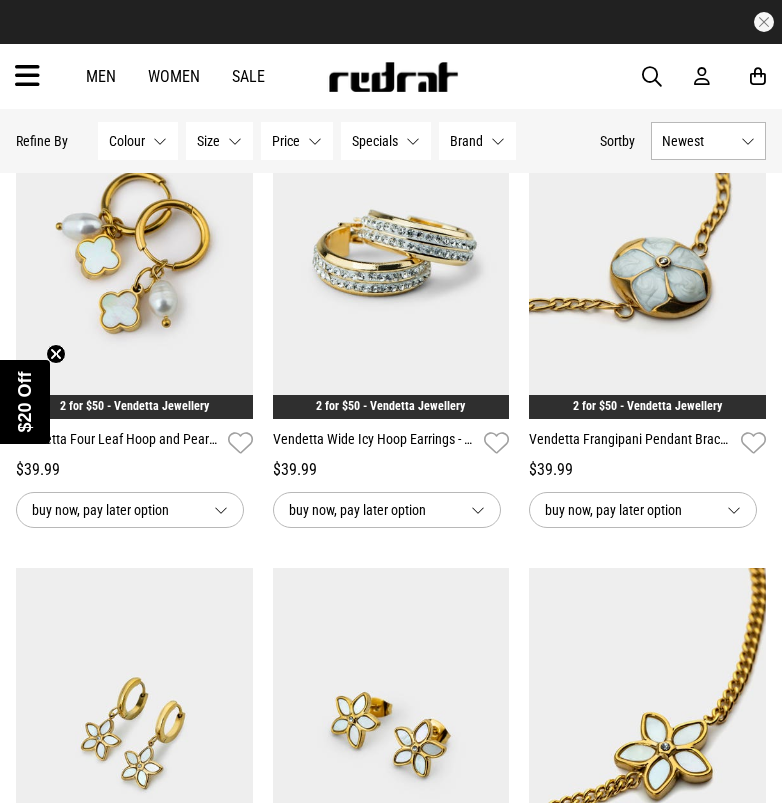 scroll, scrollTop: 1208, scrollLeft: 0, axis: vertical 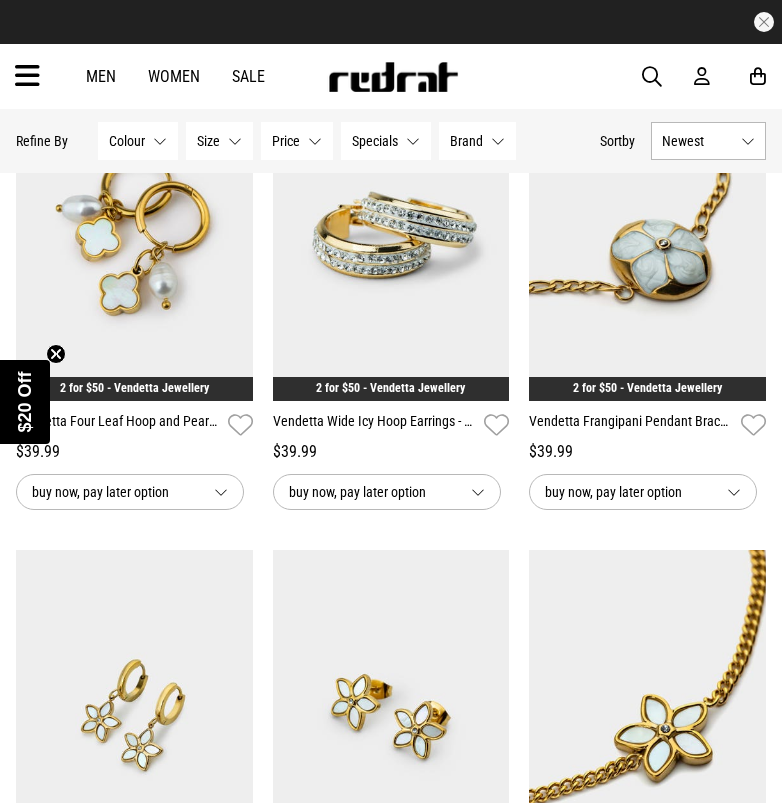 click on "2 for $50 - Vendetta Jewellery" at bounding box center [647, 388] 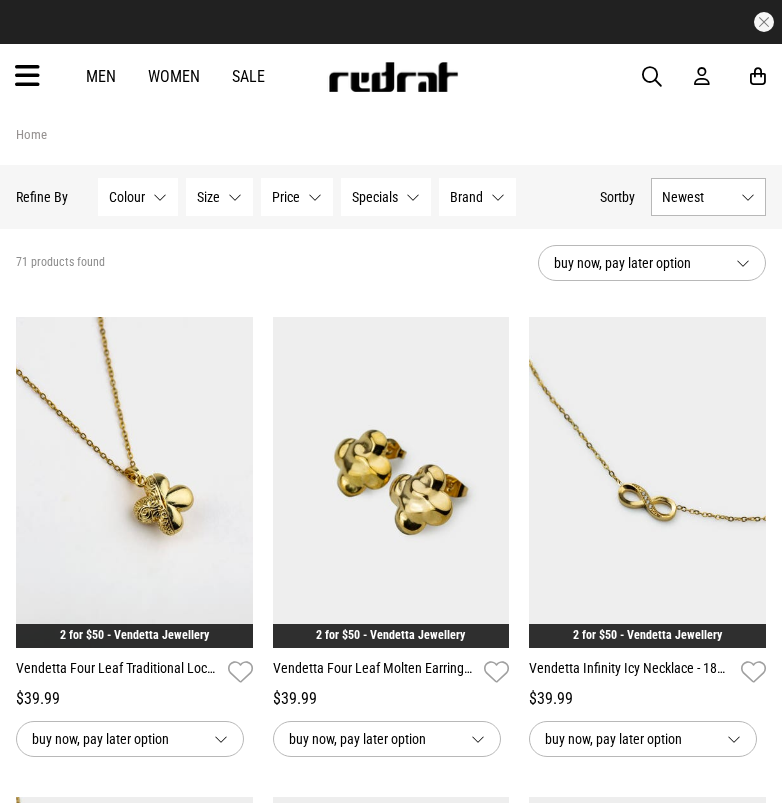 scroll, scrollTop: 1208, scrollLeft: 0, axis: vertical 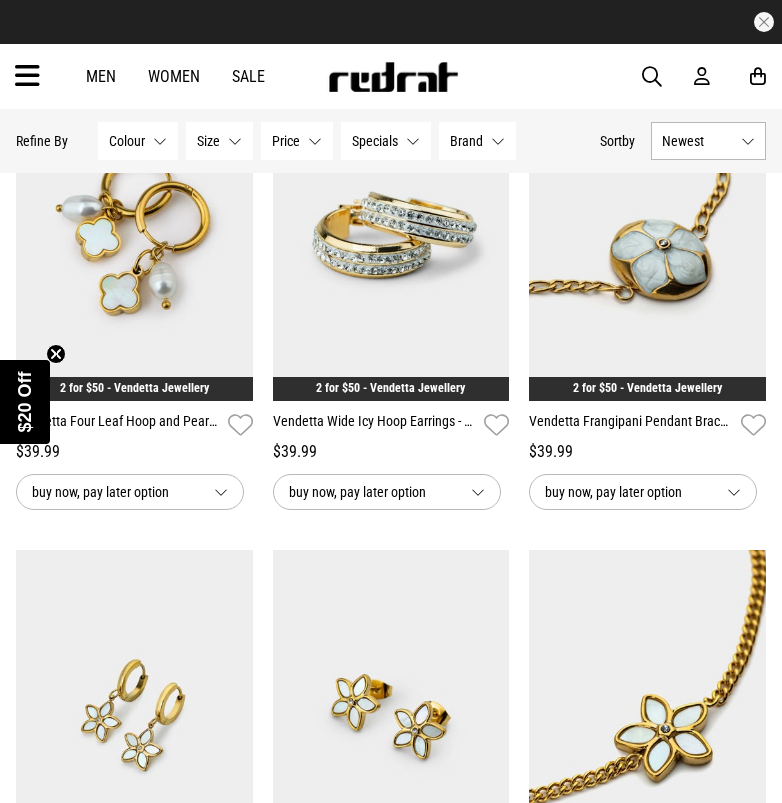 click at bounding box center (647, 235) 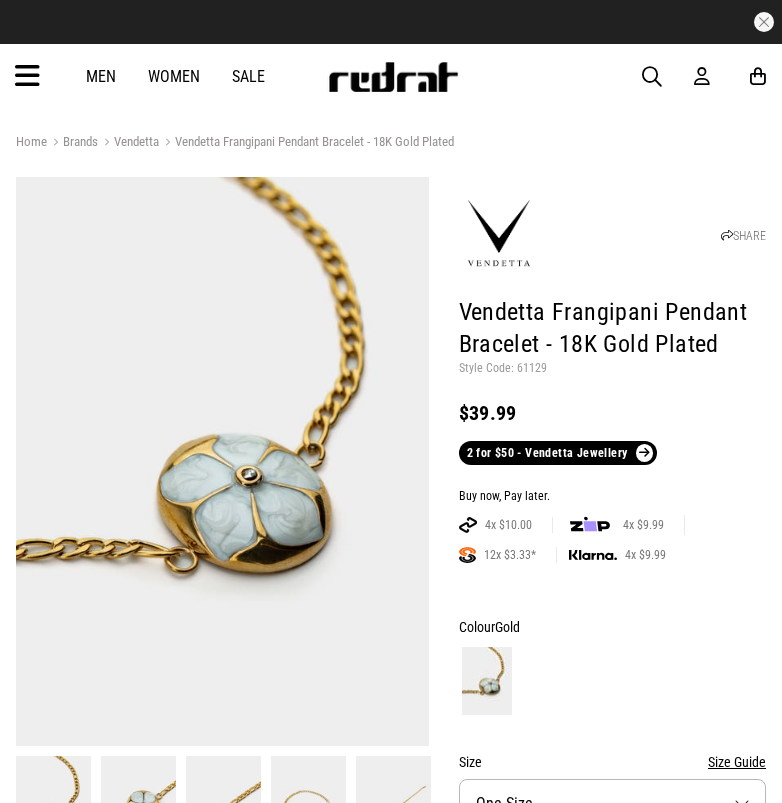 scroll, scrollTop: 0, scrollLeft: 0, axis: both 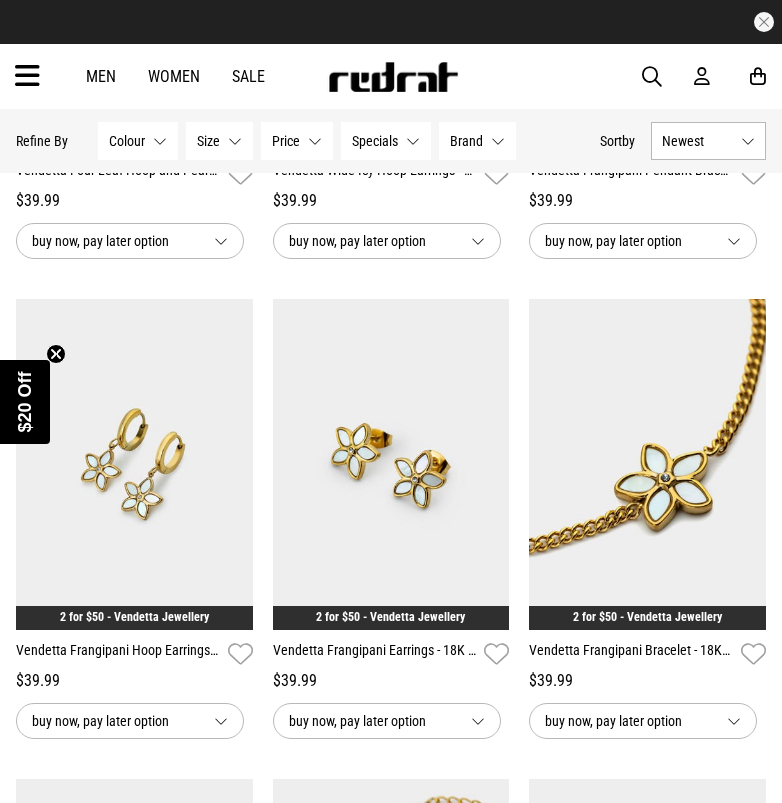 click at bounding box center (647, 464) 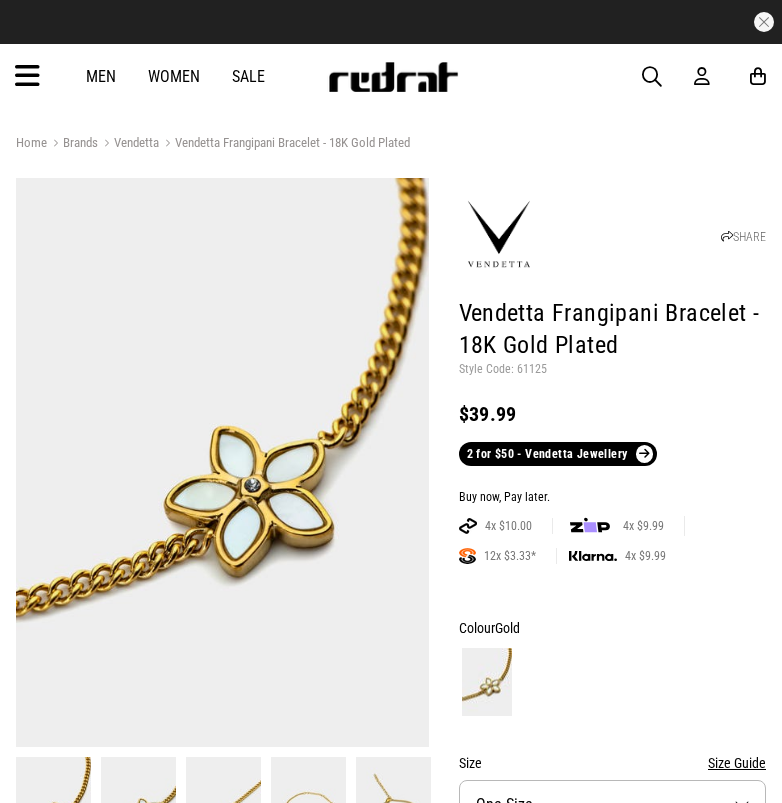 scroll, scrollTop: 162, scrollLeft: 0, axis: vertical 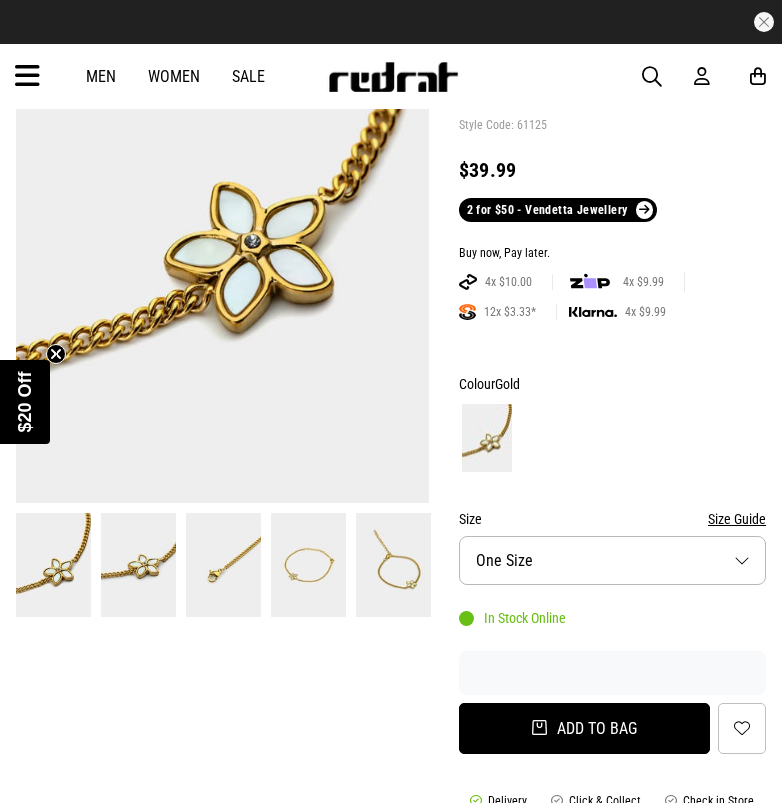 click on "Add to bag" at bounding box center (585, 728) 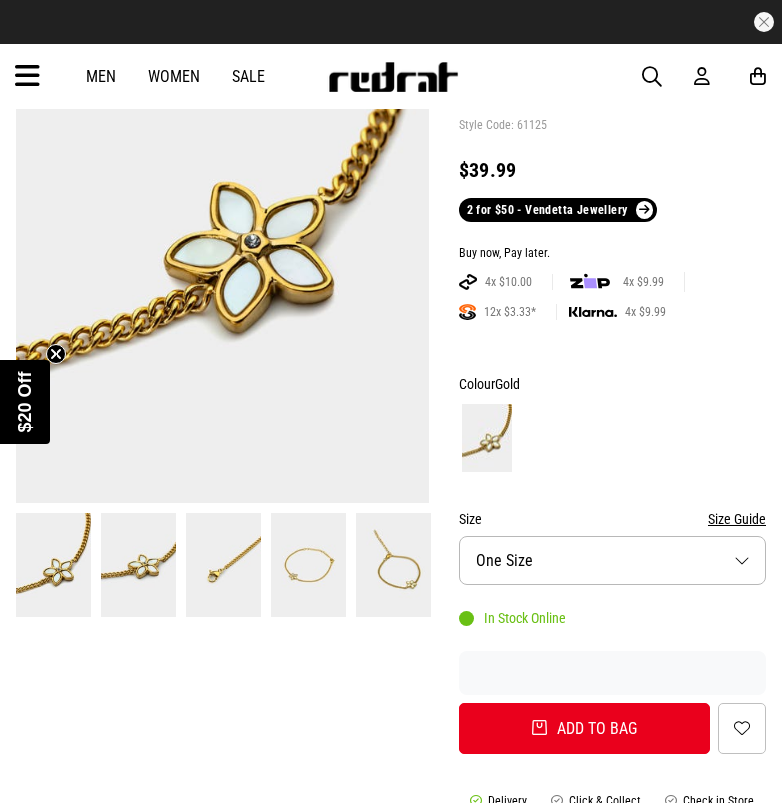 scroll, scrollTop: 0, scrollLeft: 0, axis: both 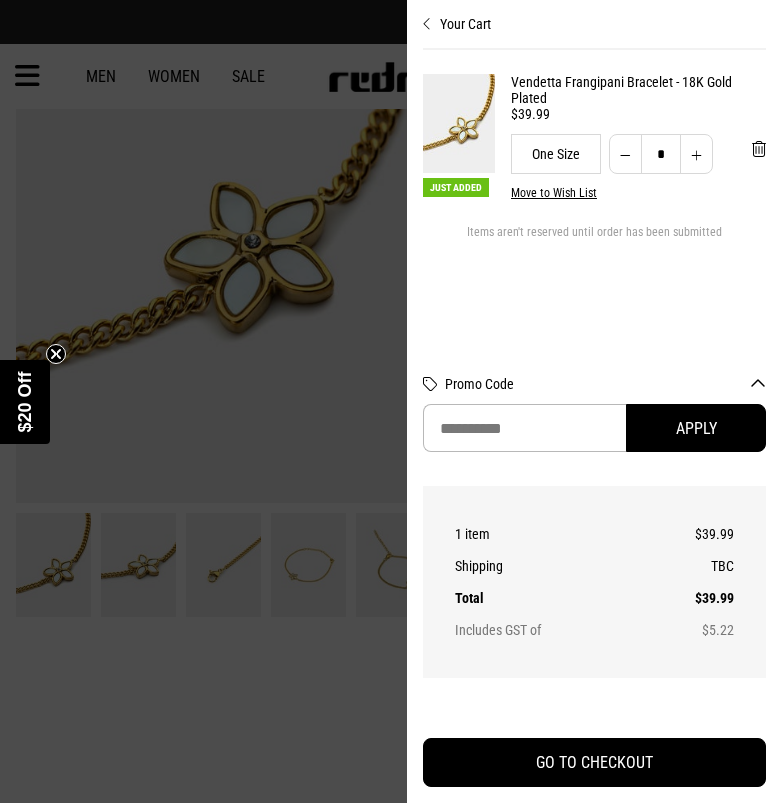 click at bounding box center (391, 401) 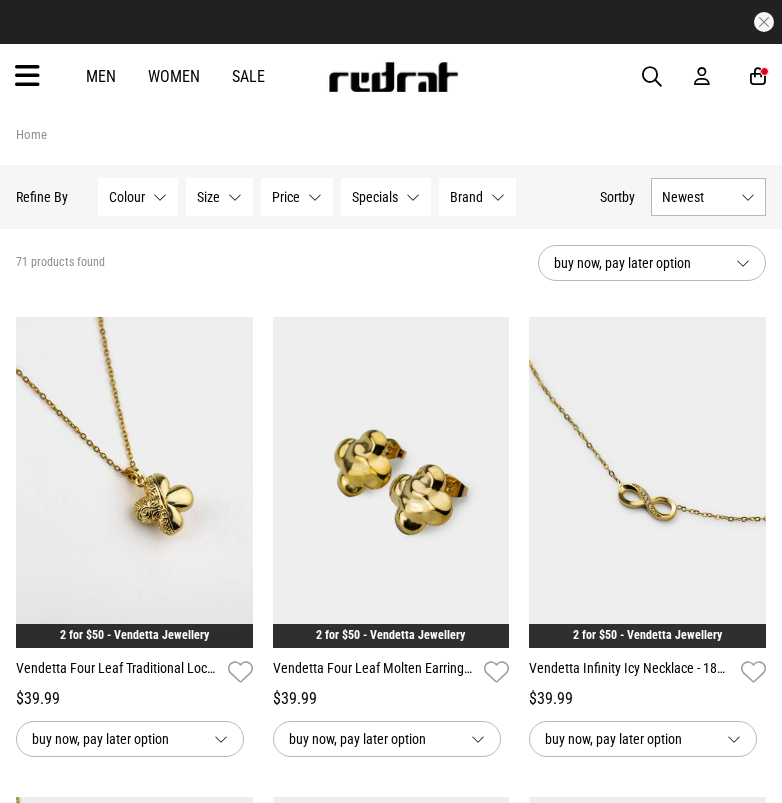 scroll, scrollTop: 1459, scrollLeft: 0, axis: vertical 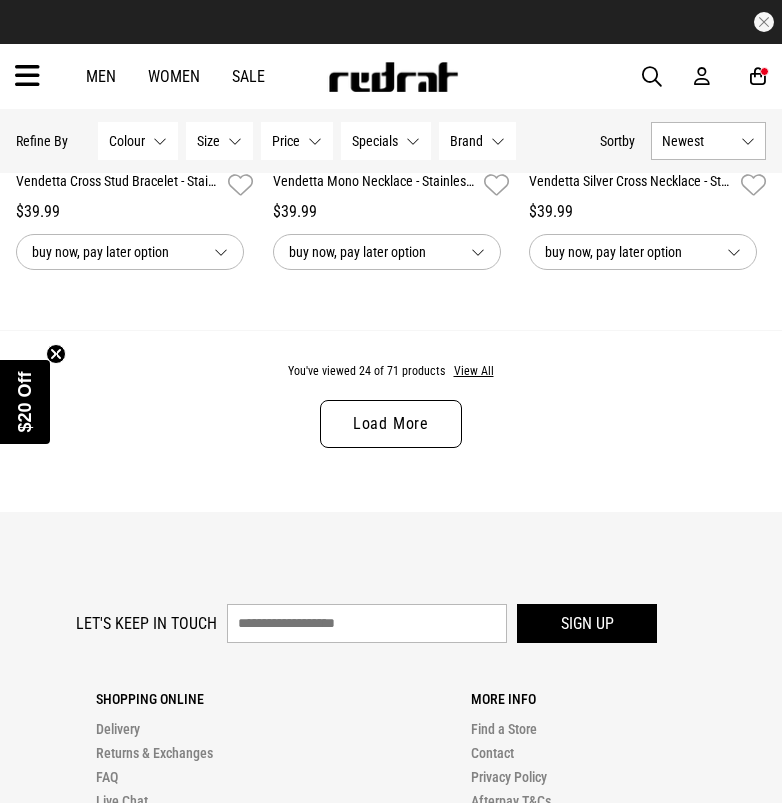 click on "Load More" at bounding box center [391, 424] 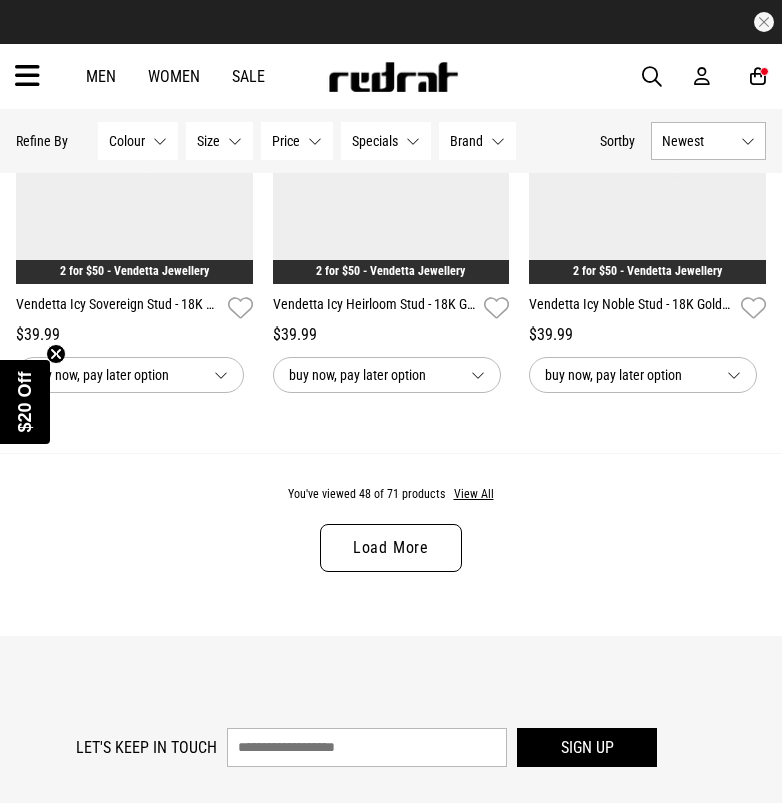 scroll, scrollTop: 7567, scrollLeft: 0, axis: vertical 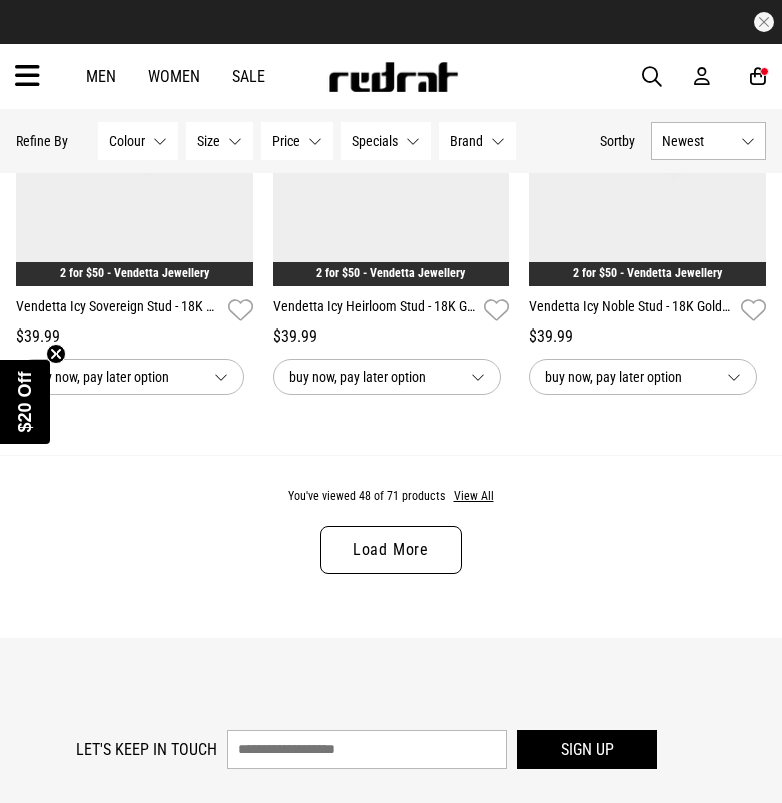 click on "Load More" at bounding box center [391, 550] 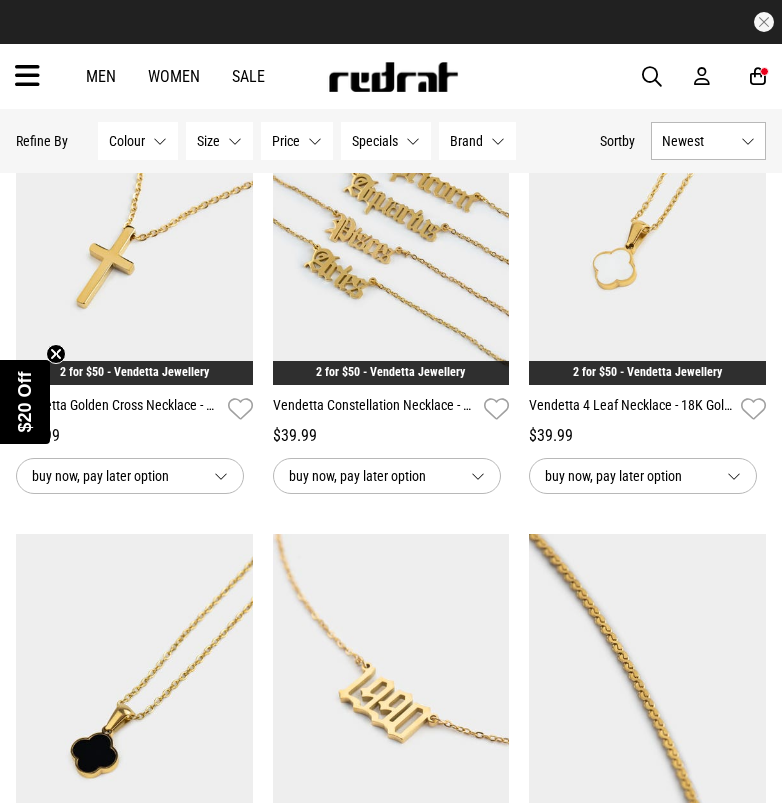 scroll, scrollTop: 9253, scrollLeft: 0, axis: vertical 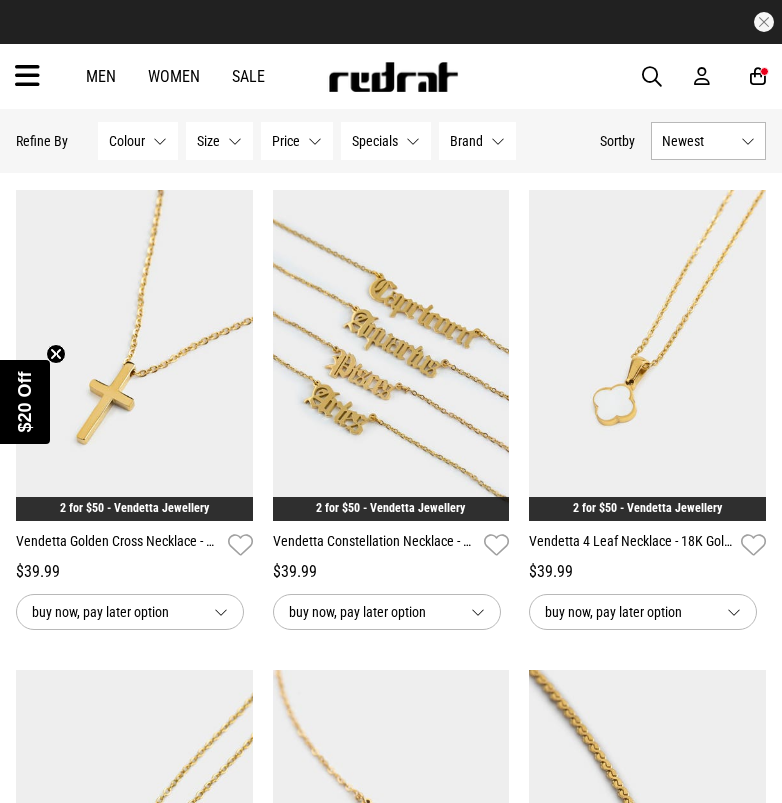 click at bounding box center [134, 355] 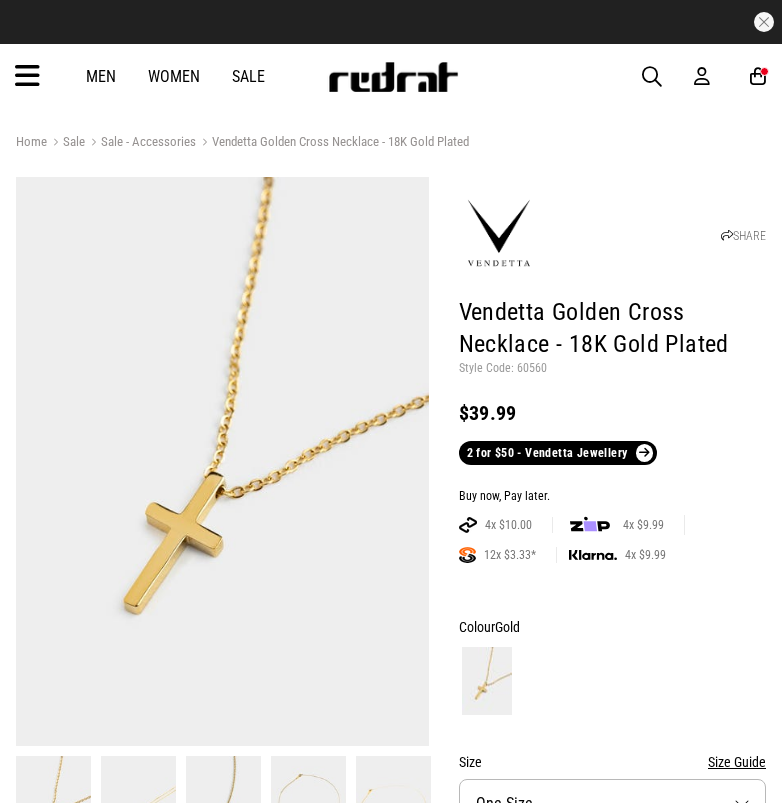 scroll, scrollTop: 0, scrollLeft: 0, axis: both 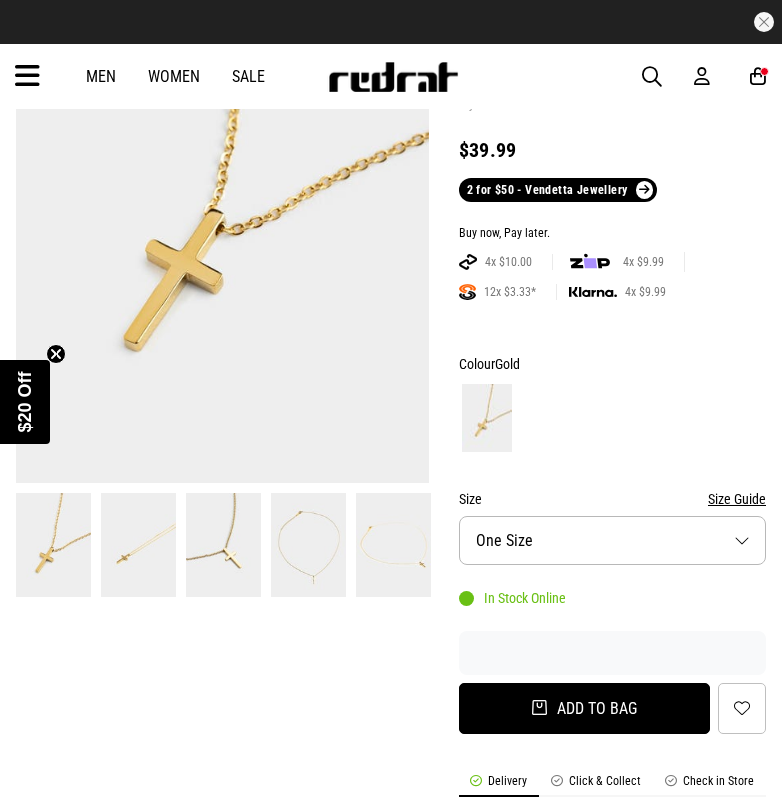 click on "Add to bag" at bounding box center (585, 708) 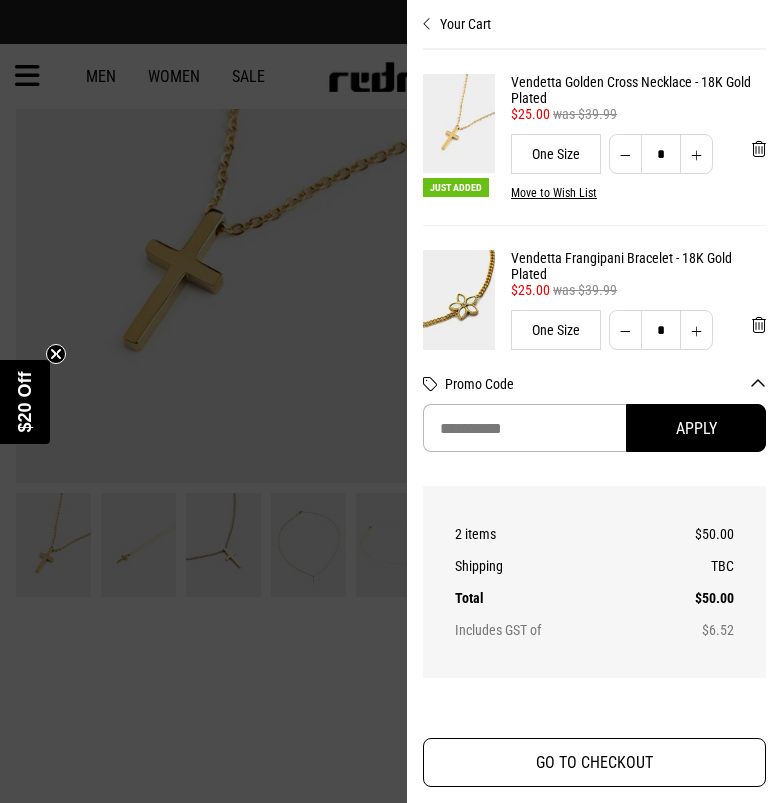 click on "GO TO CHECKOUT" at bounding box center [594, 762] 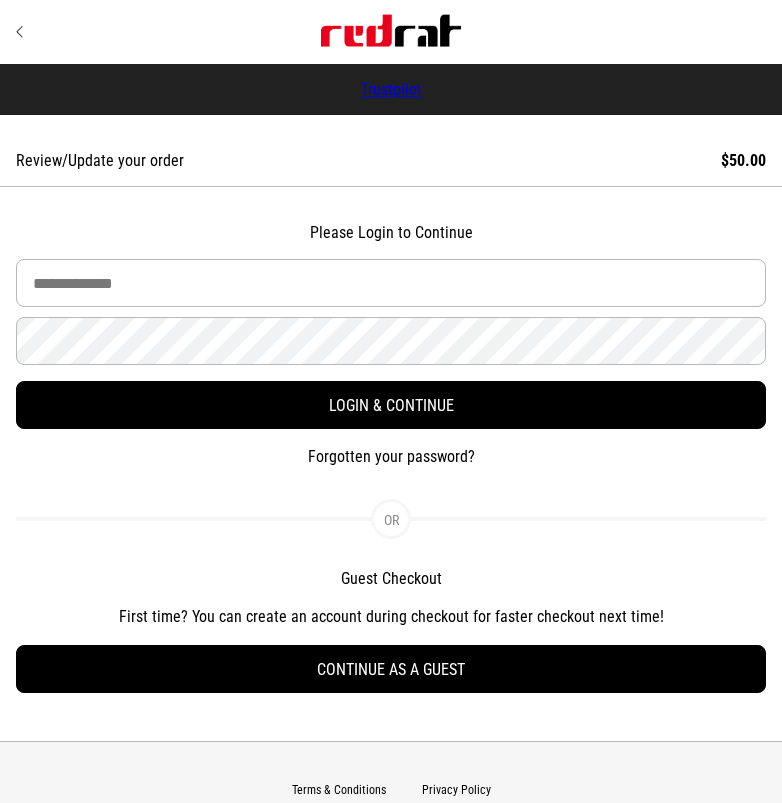 scroll, scrollTop: 0, scrollLeft: 0, axis: both 